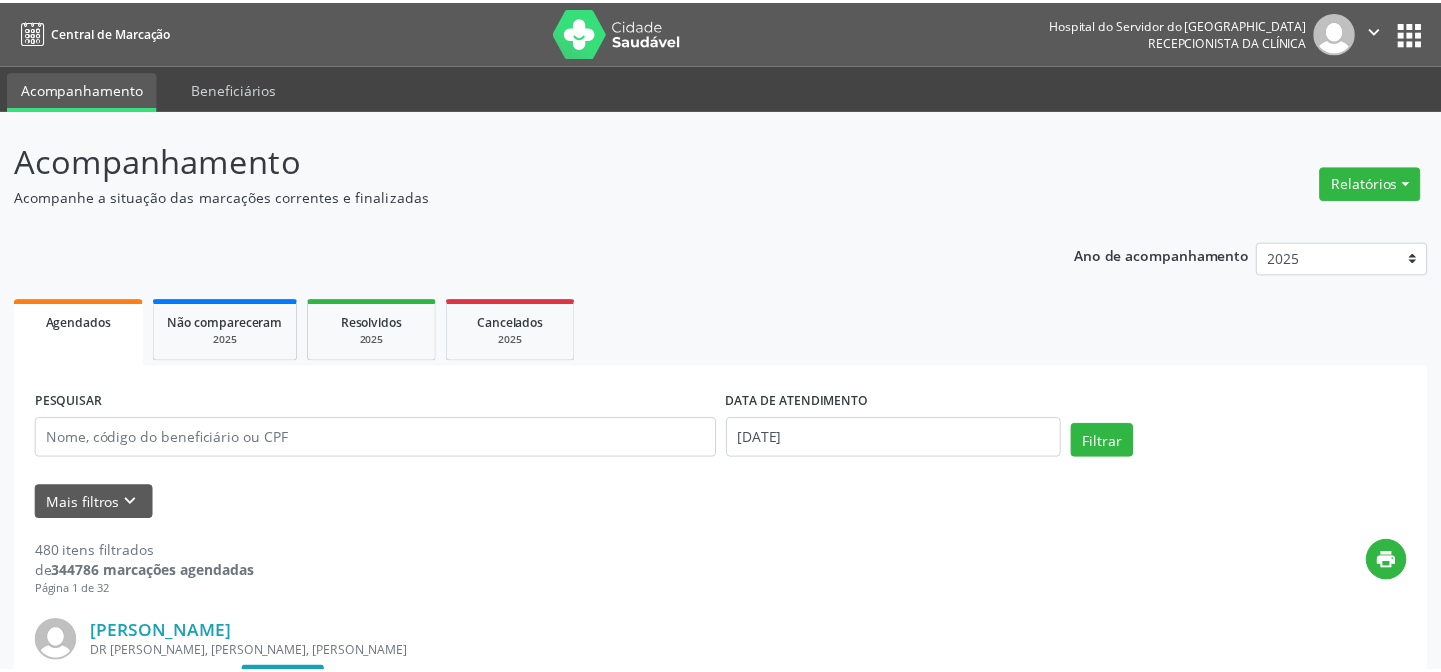scroll, scrollTop: 0, scrollLeft: 0, axis: both 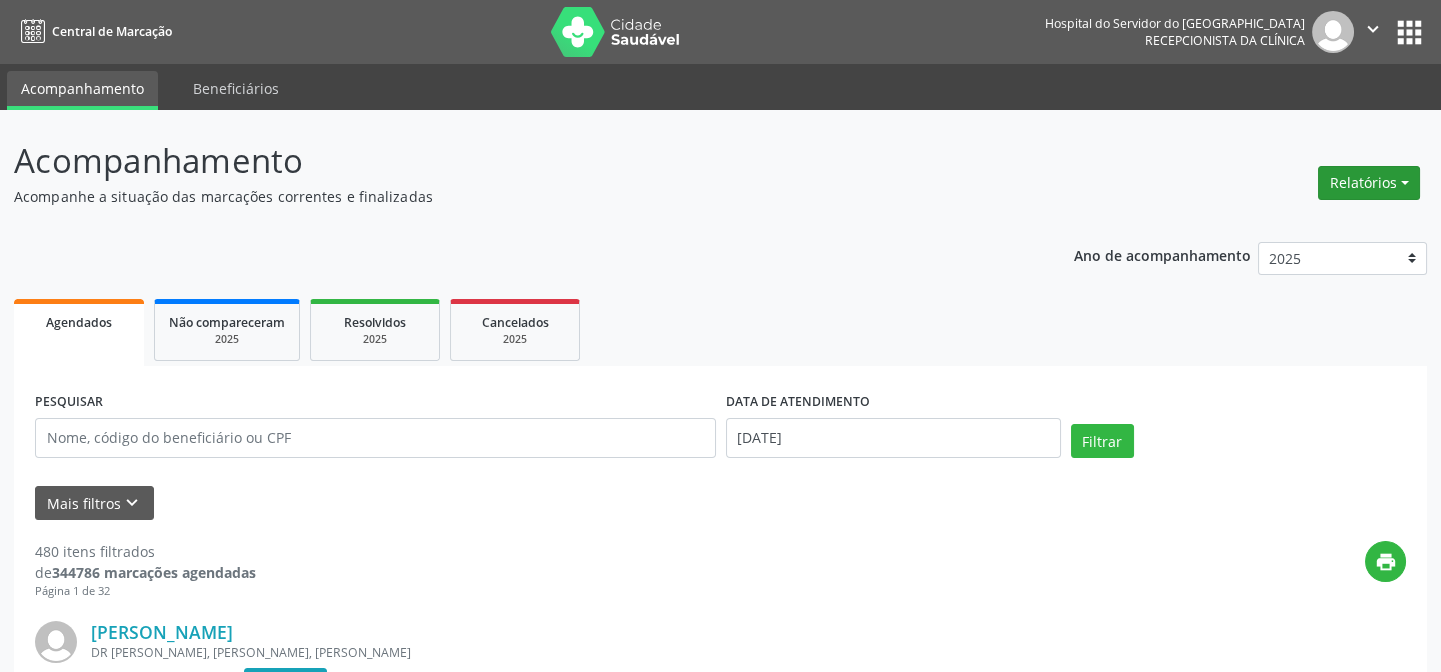 click on "Relatórios" at bounding box center (1369, 183) 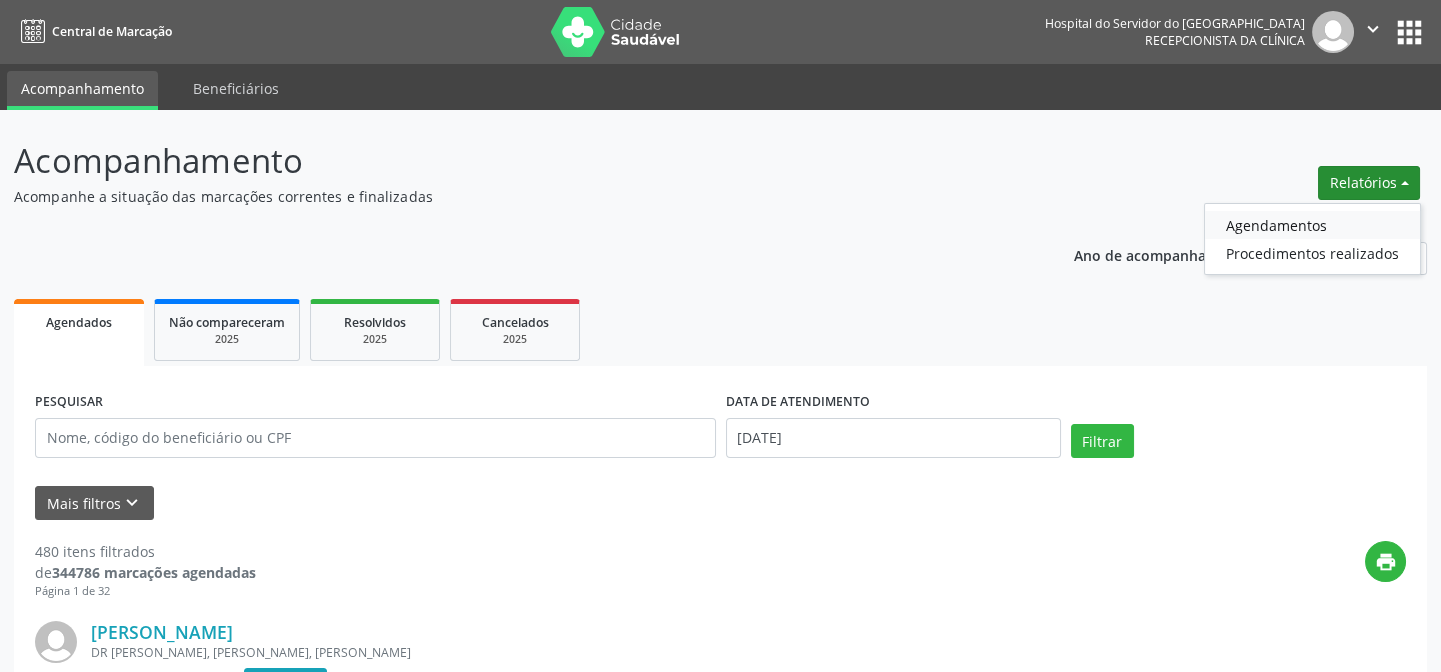click on "Agendamentos" at bounding box center [1312, 225] 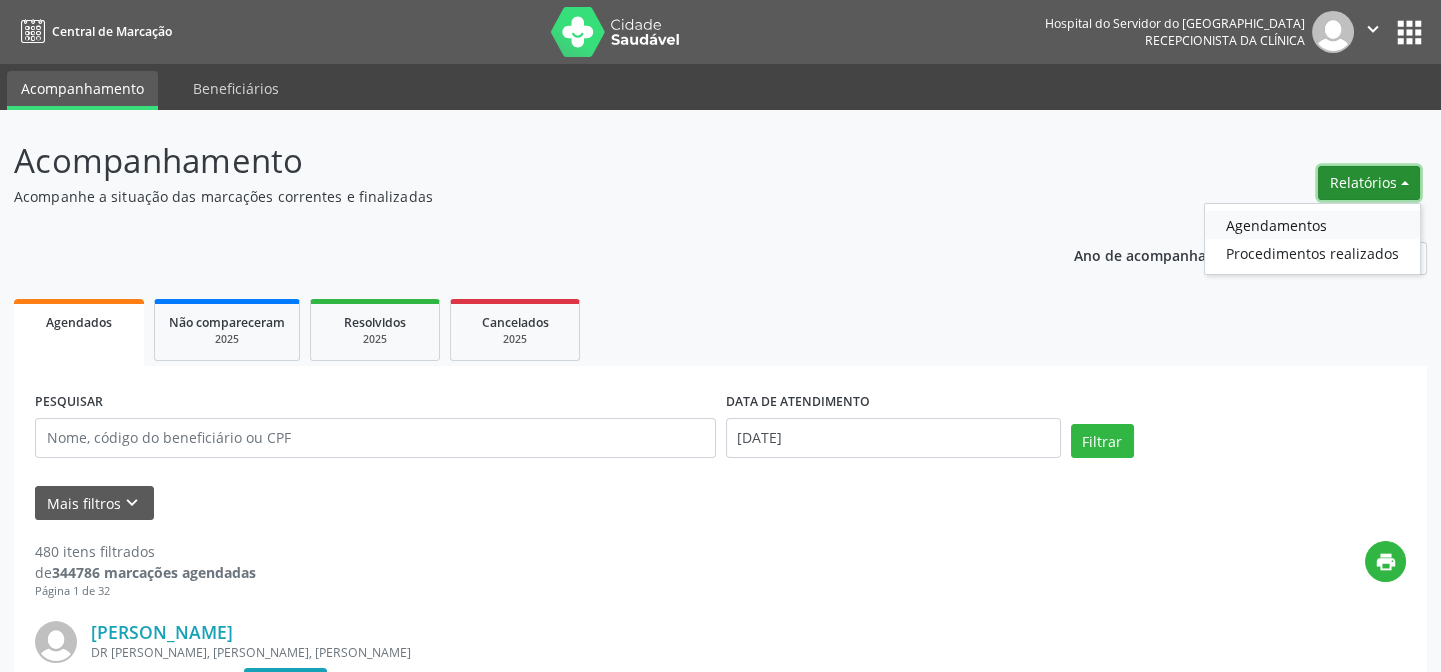 select on "6" 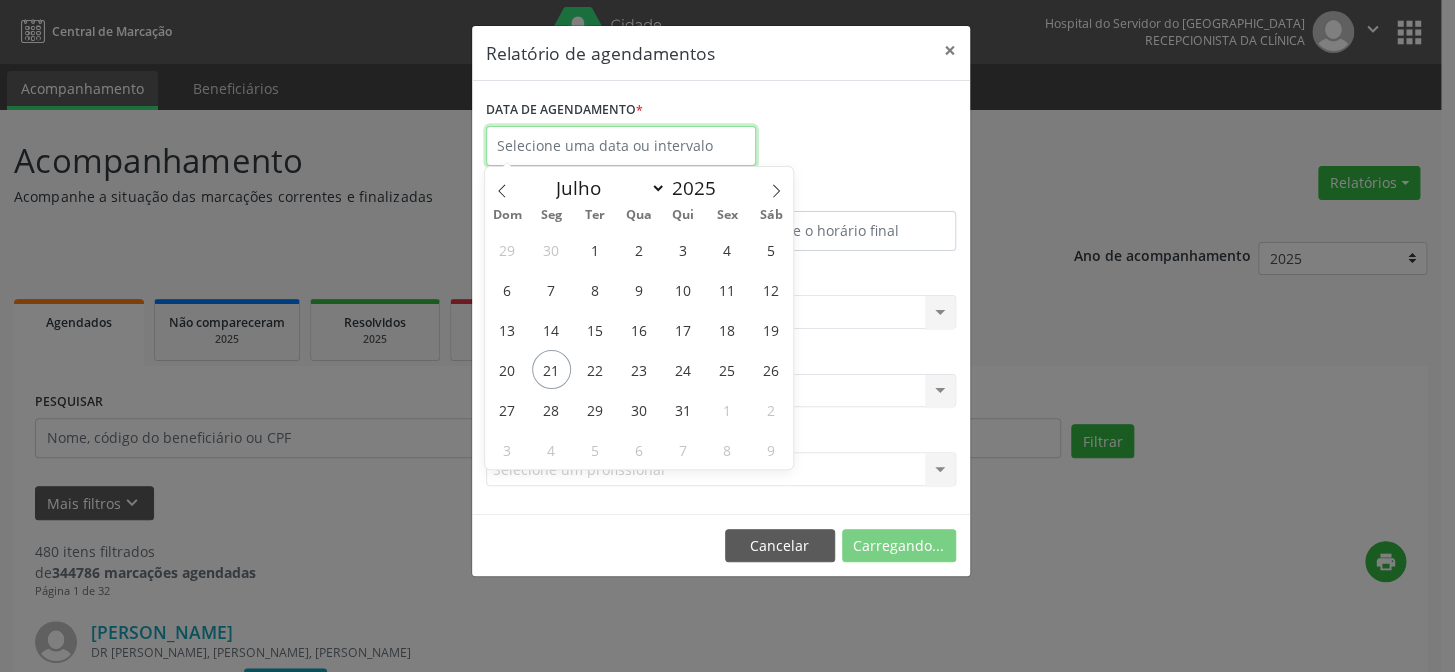 click at bounding box center (621, 146) 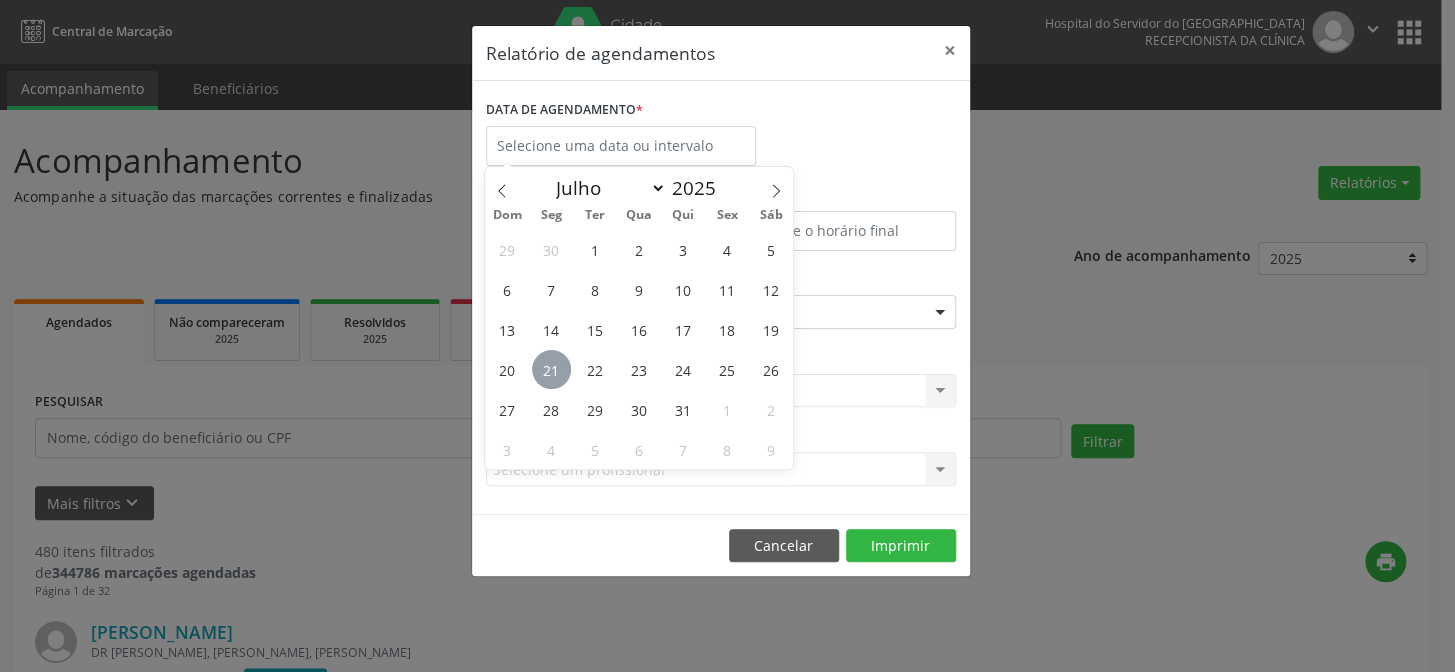 click on "21" at bounding box center [551, 369] 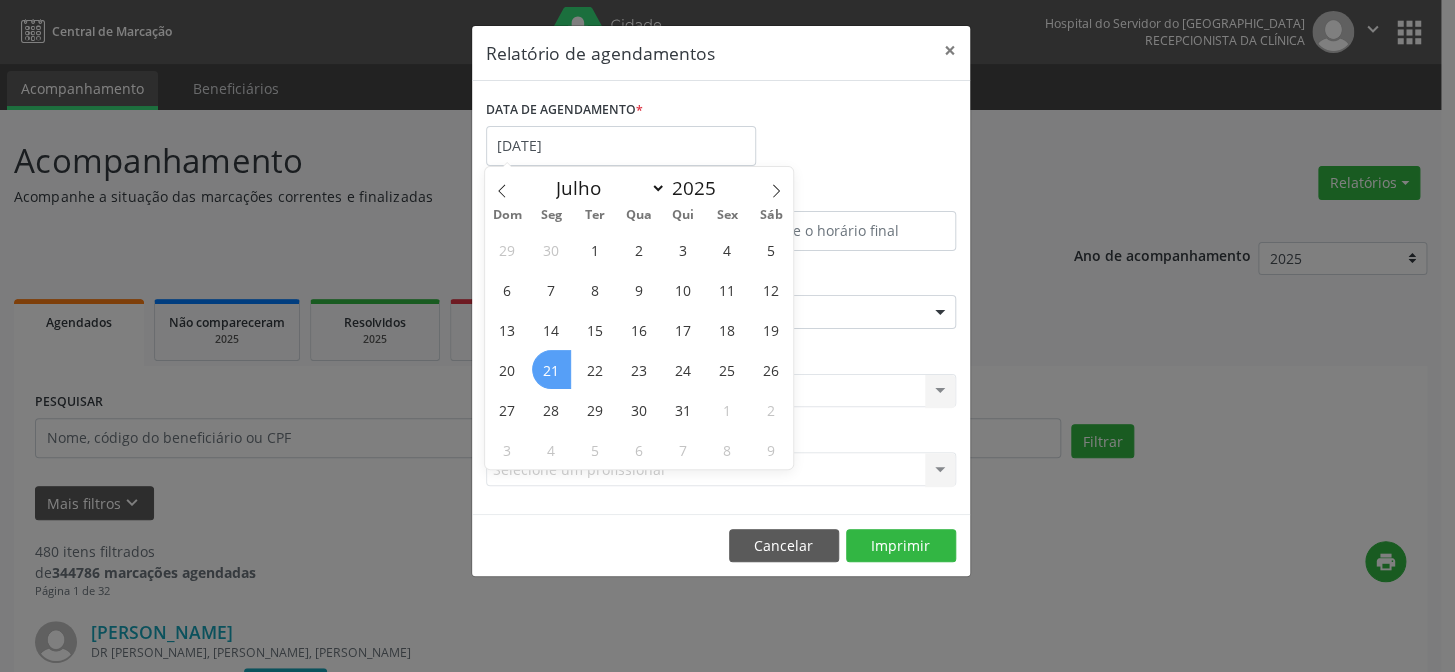 click on "21" at bounding box center (551, 369) 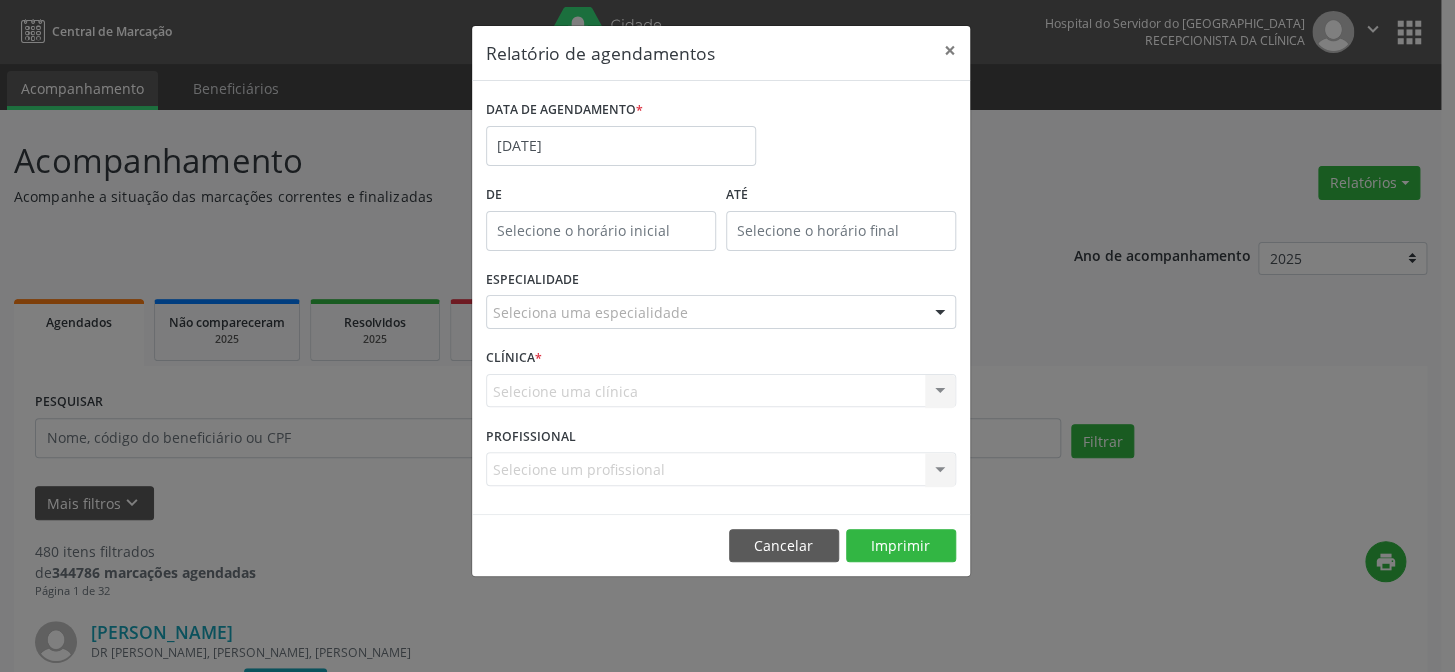 click on "De" at bounding box center (601, 195) 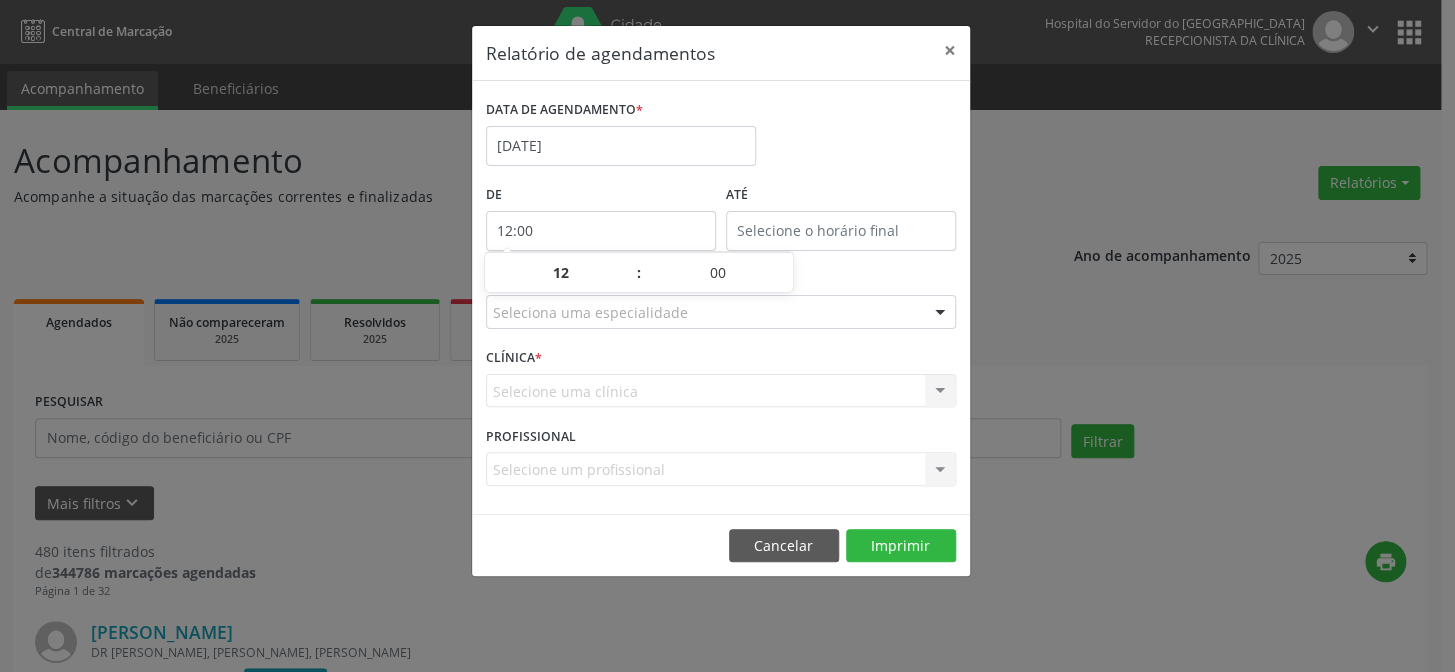 click on "12:00" at bounding box center [601, 231] 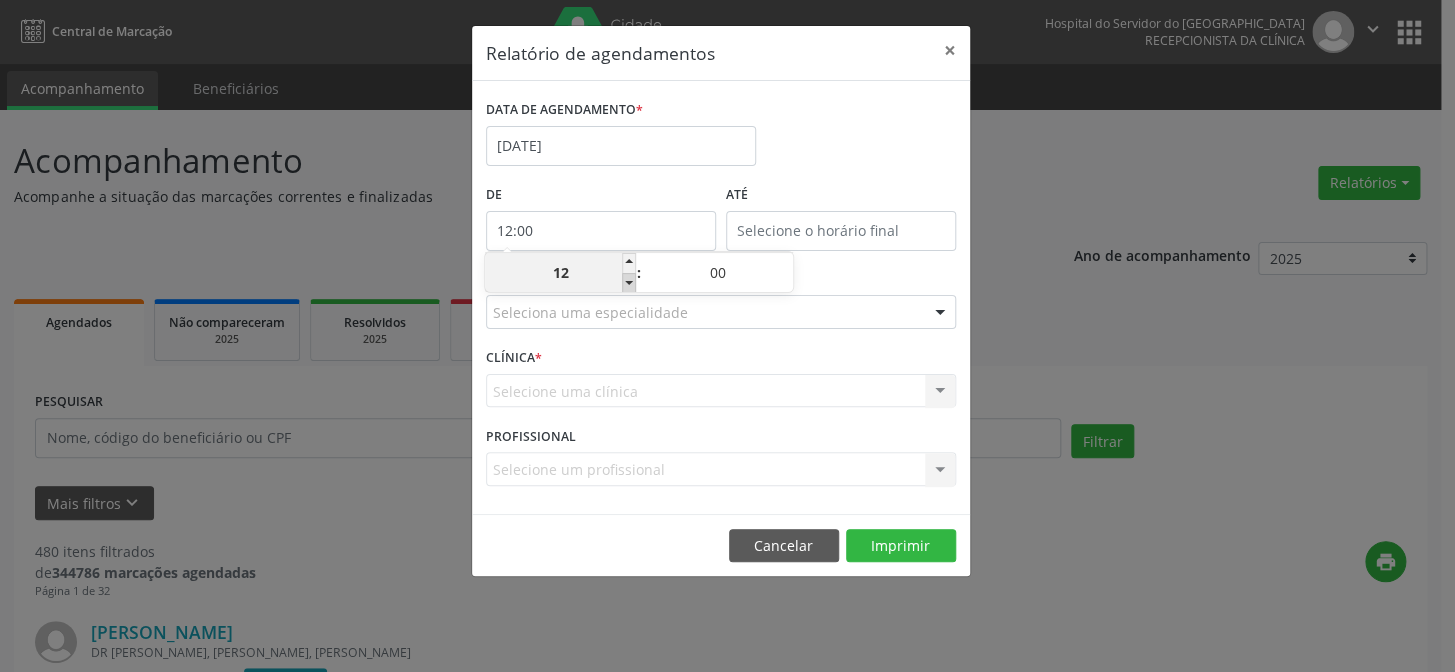 click at bounding box center (629, 283) 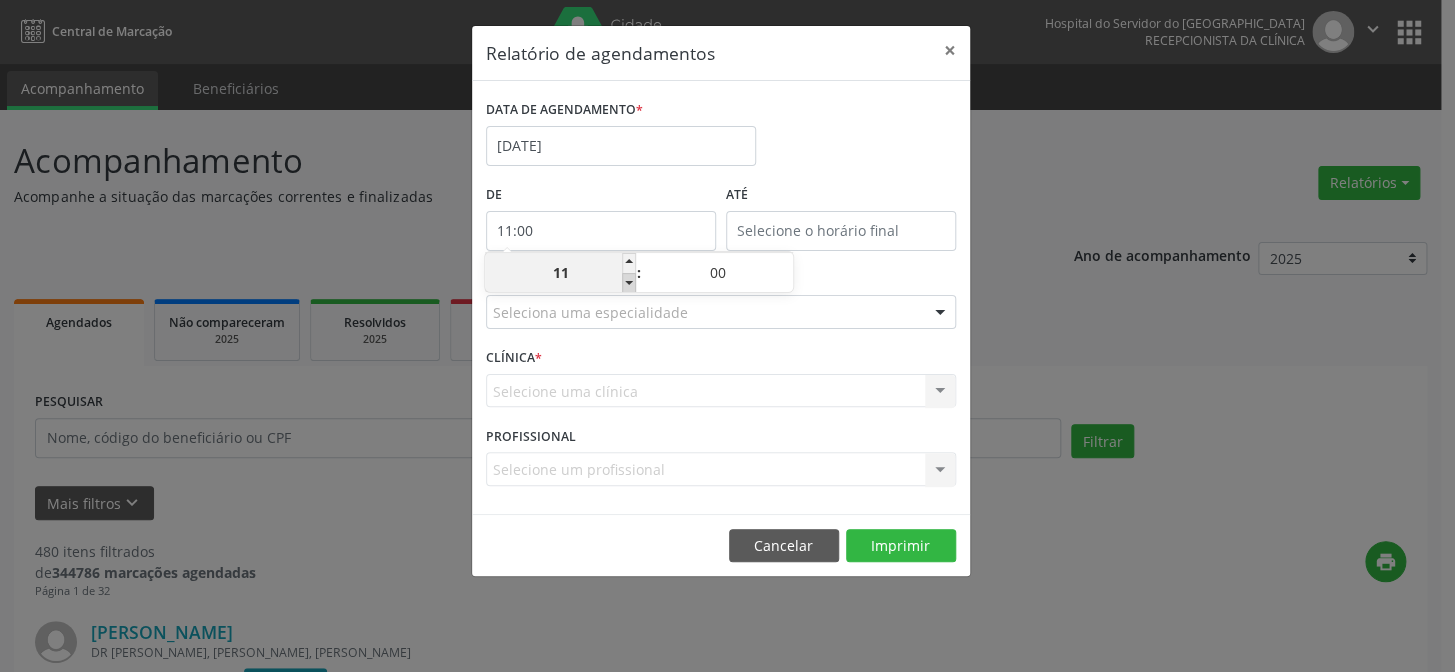 click at bounding box center [629, 283] 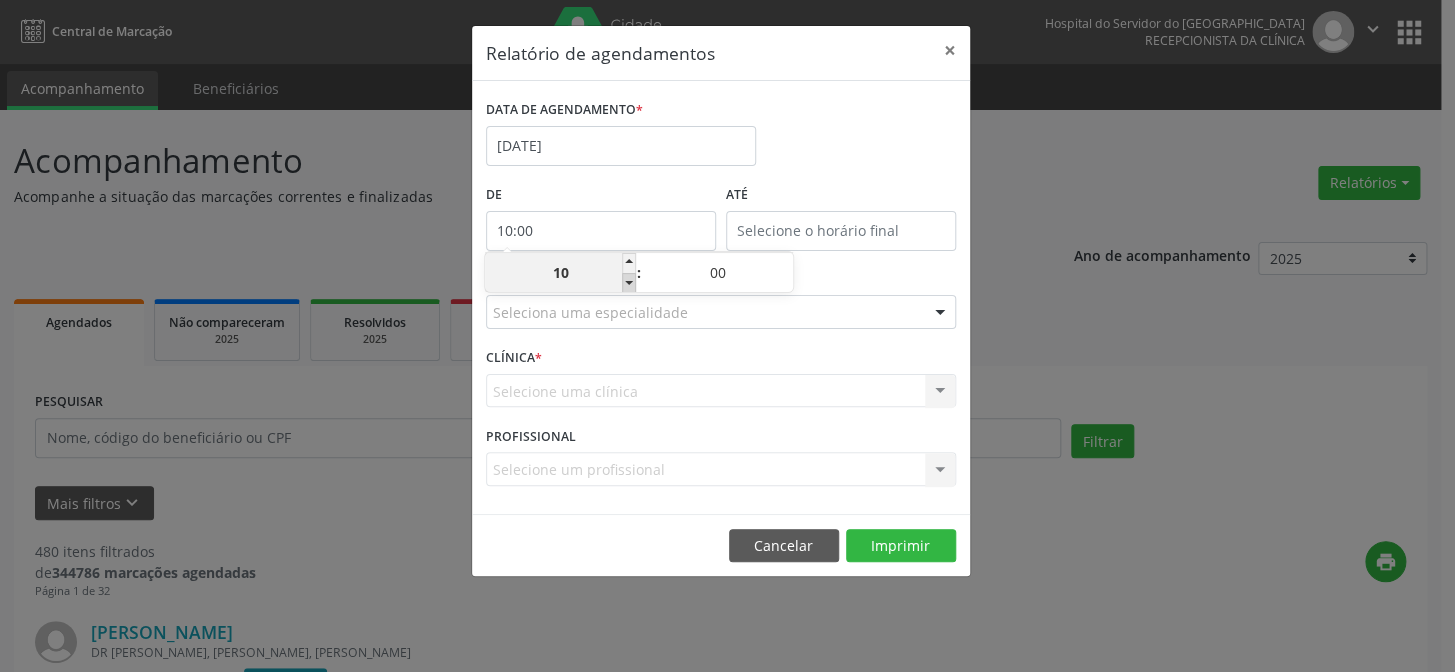 click at bounding box center [629, 283] 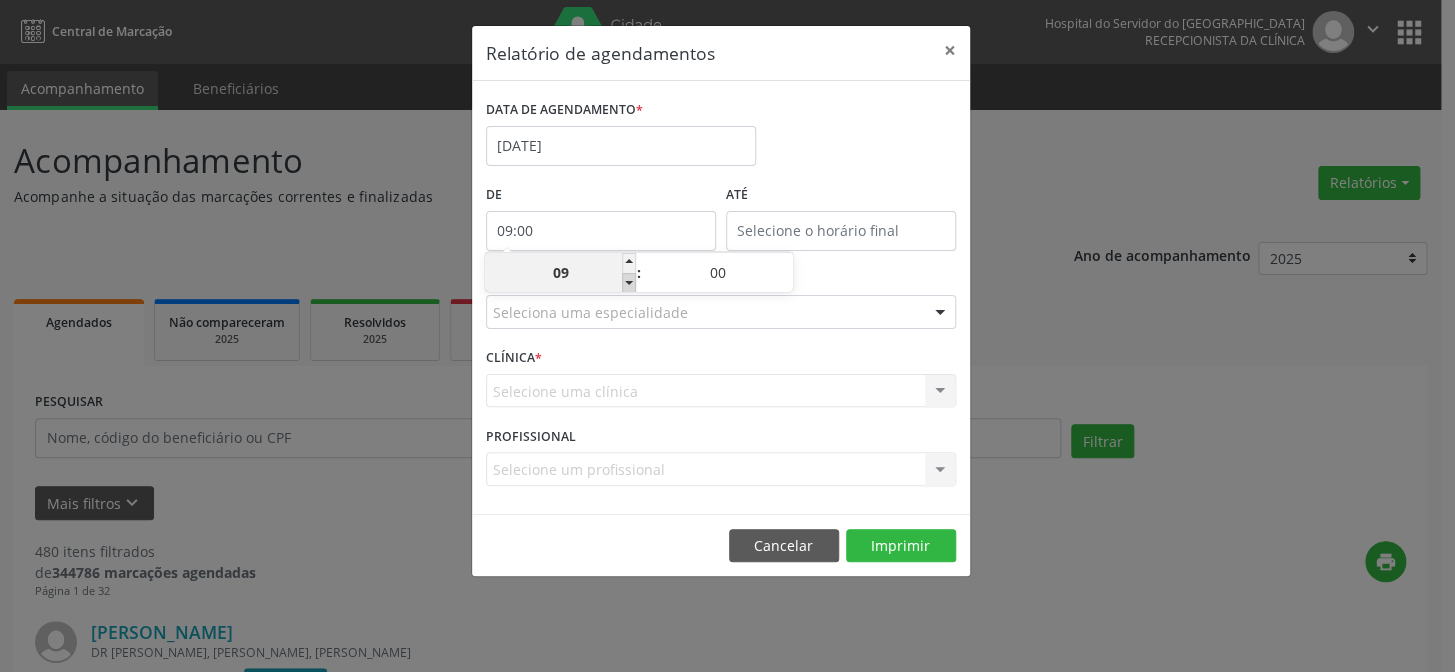click at bounding box center [629, 283] 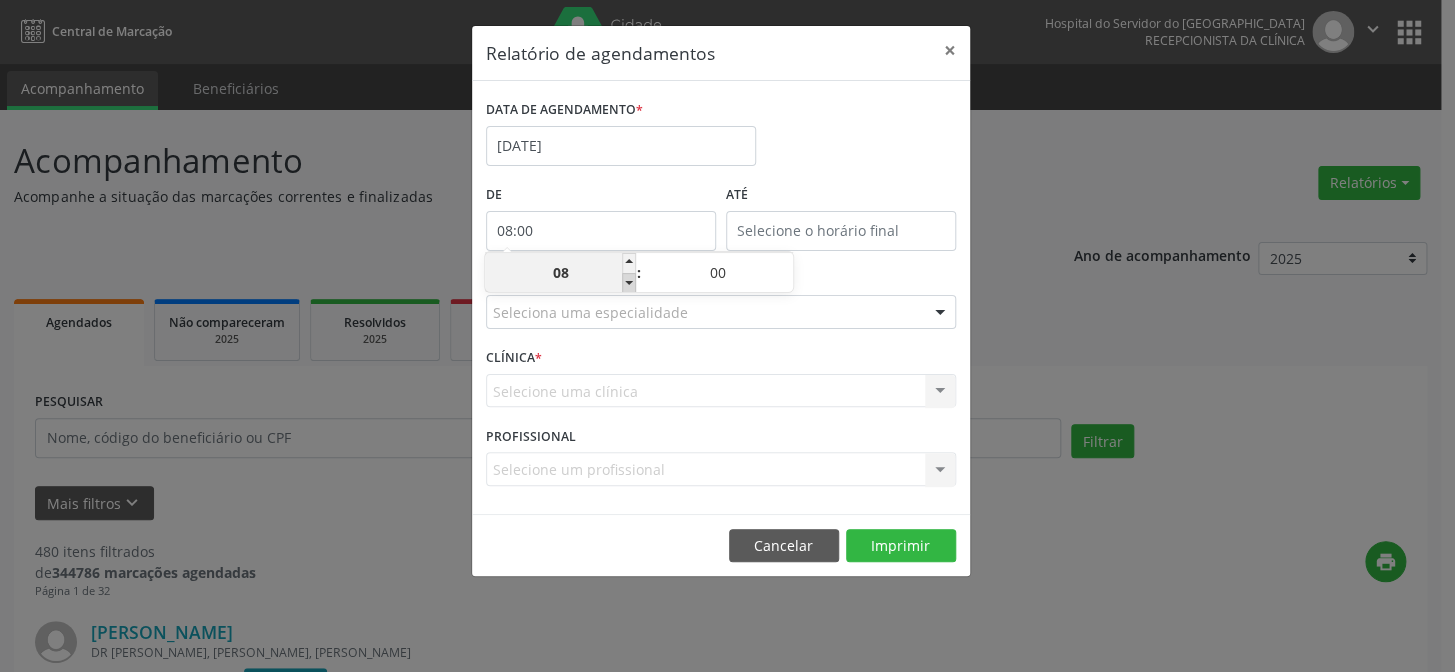 click at bounding box center [629, 283] 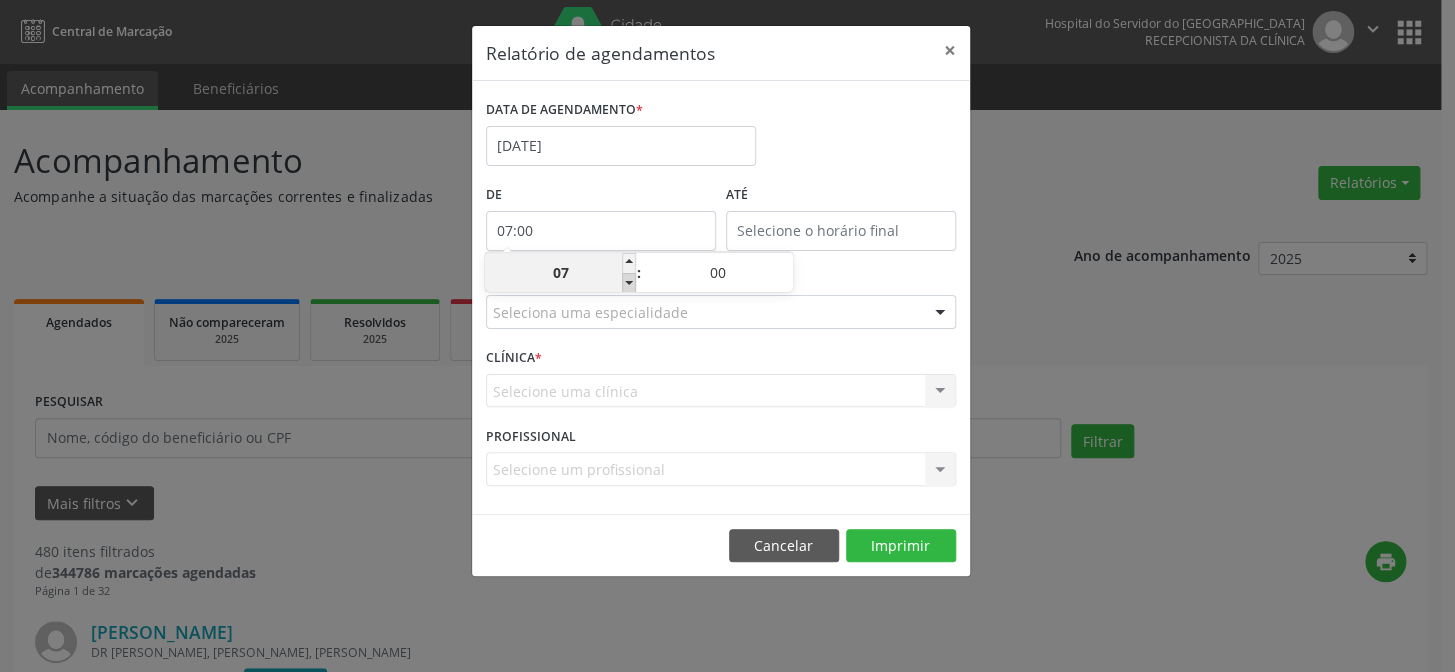 click at bounding box center [629, 283] 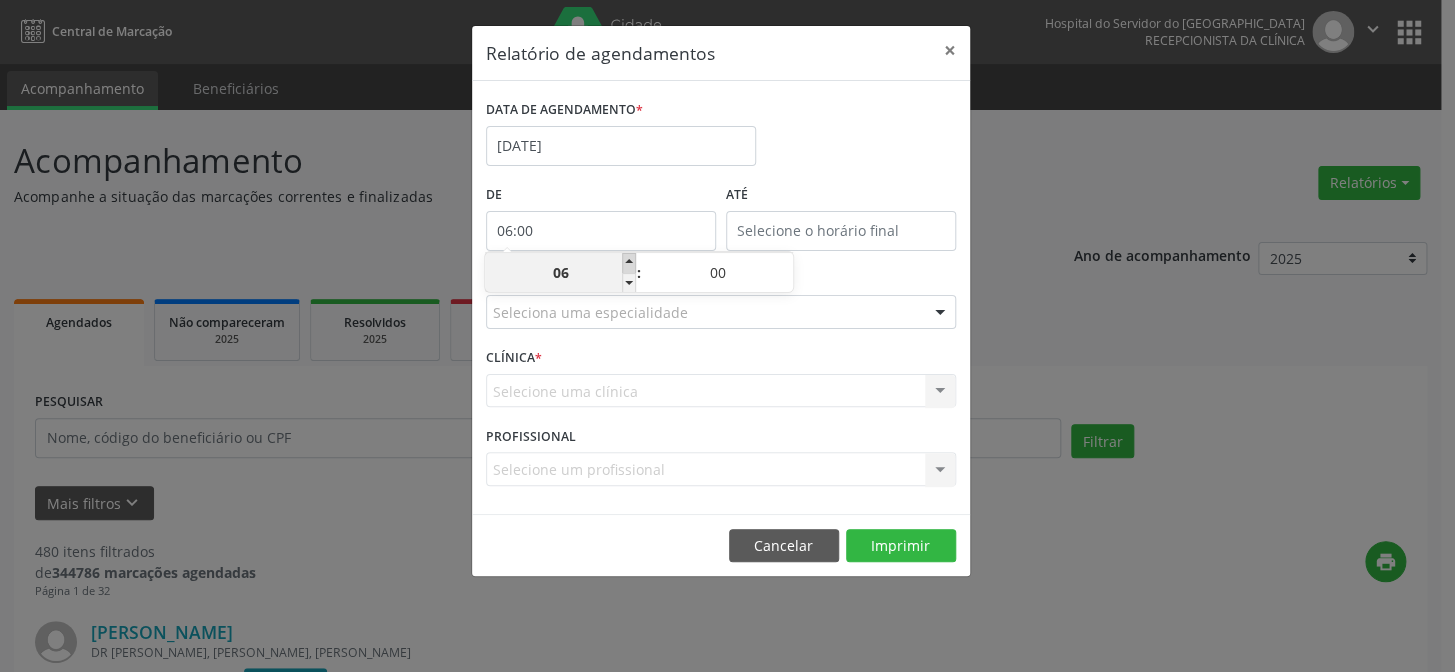 click at bounding box center (629, 263) 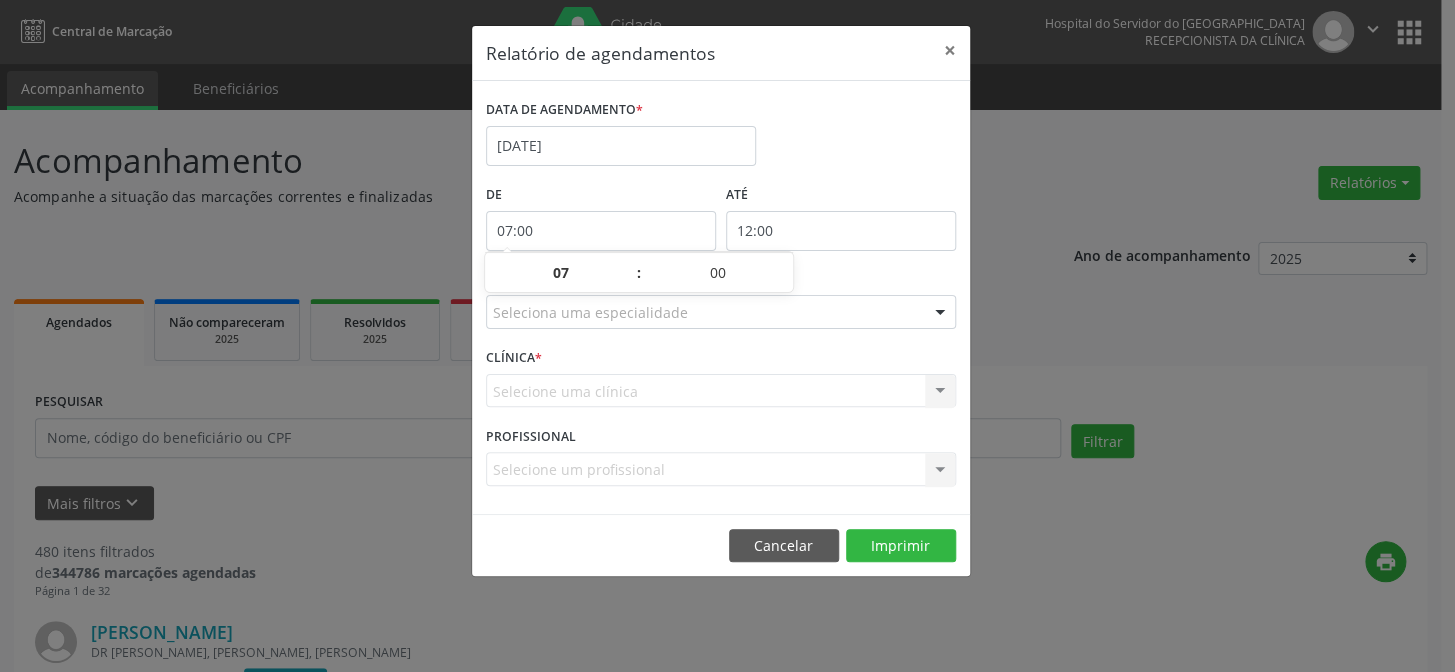 click on "12:00" at bounding box center (841, 231) 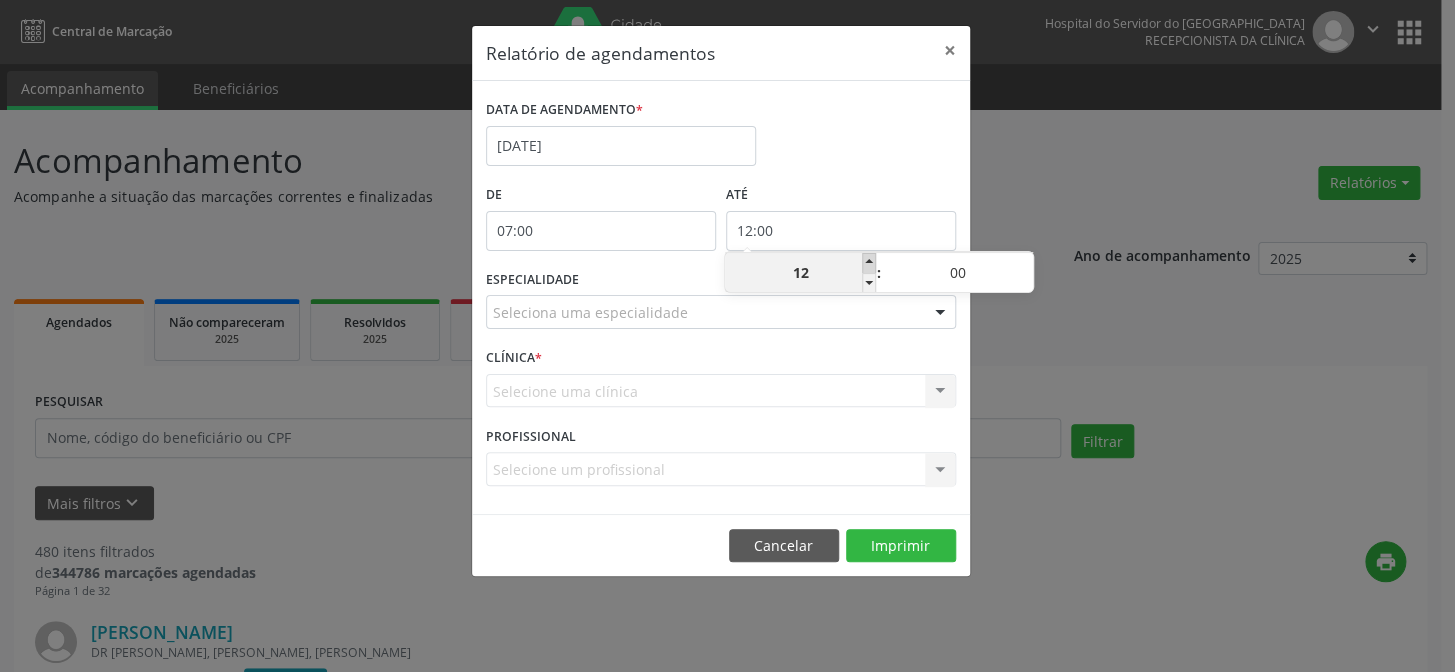 click at bounding box center [869, 263] 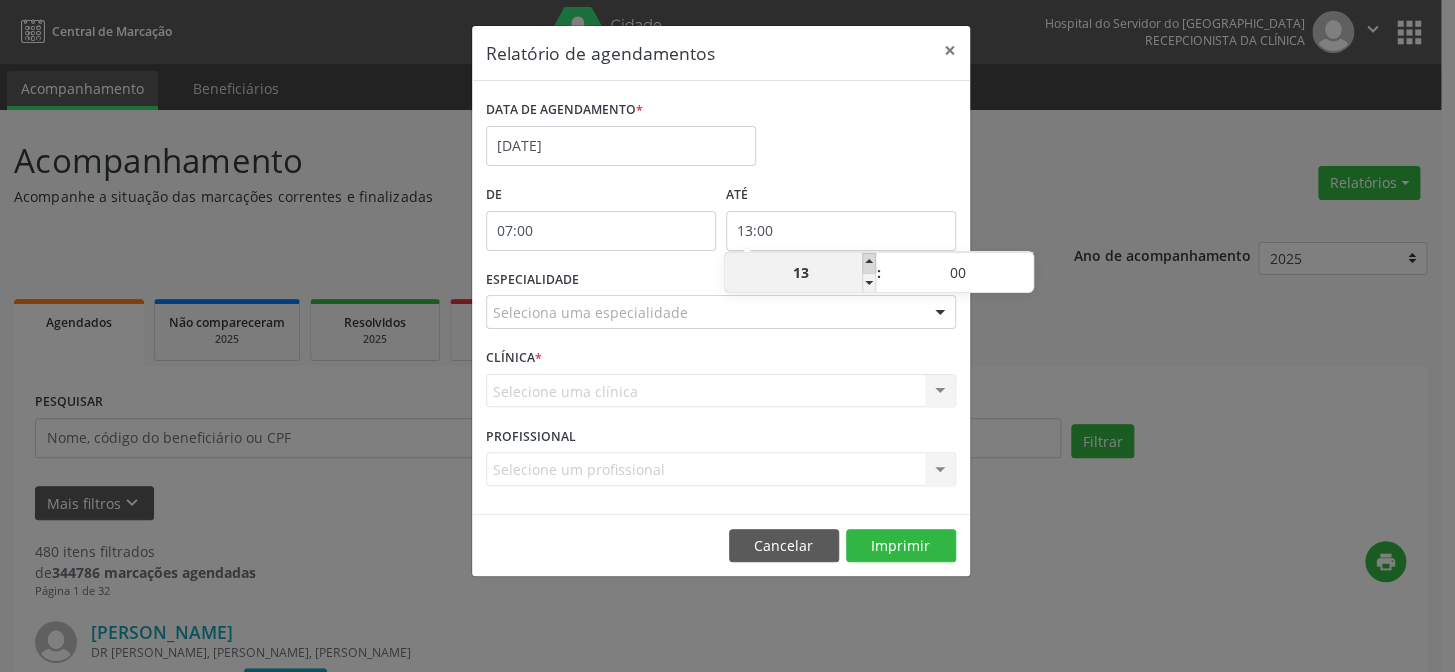 click at bounding box center (869, 263) 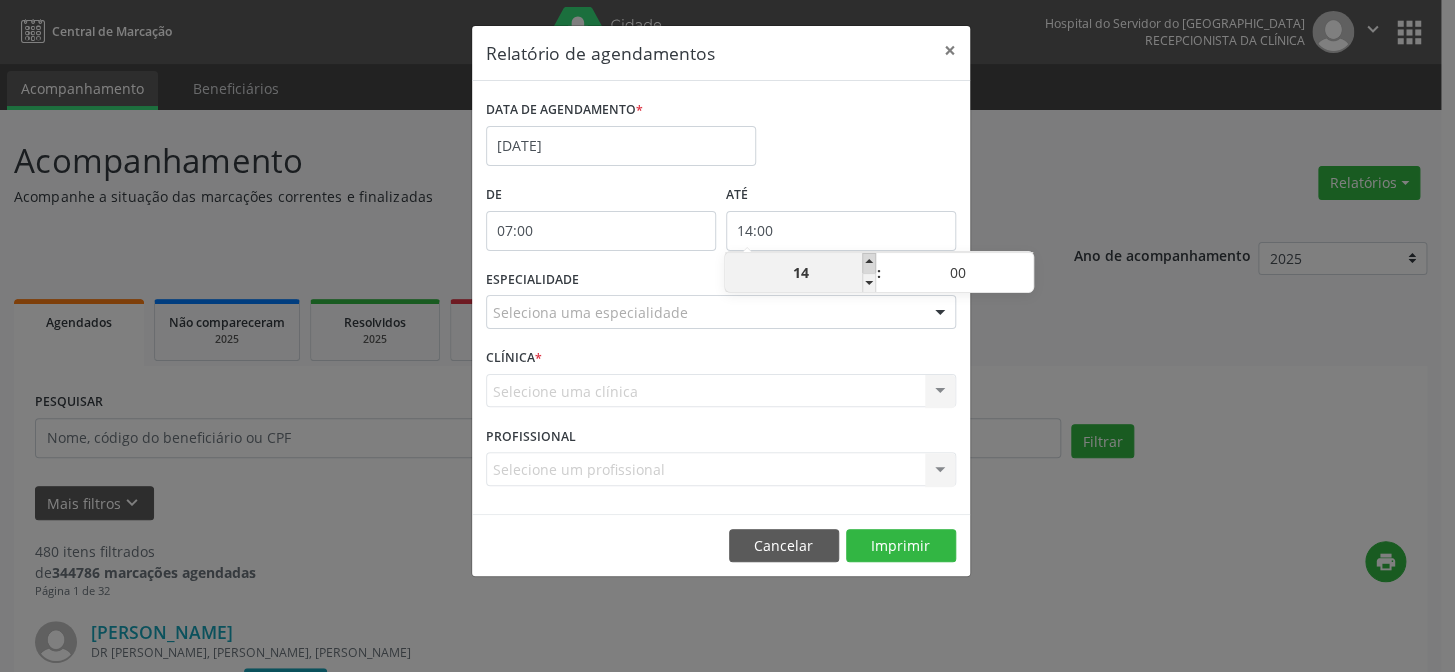 click at bounding box center (869, 263) 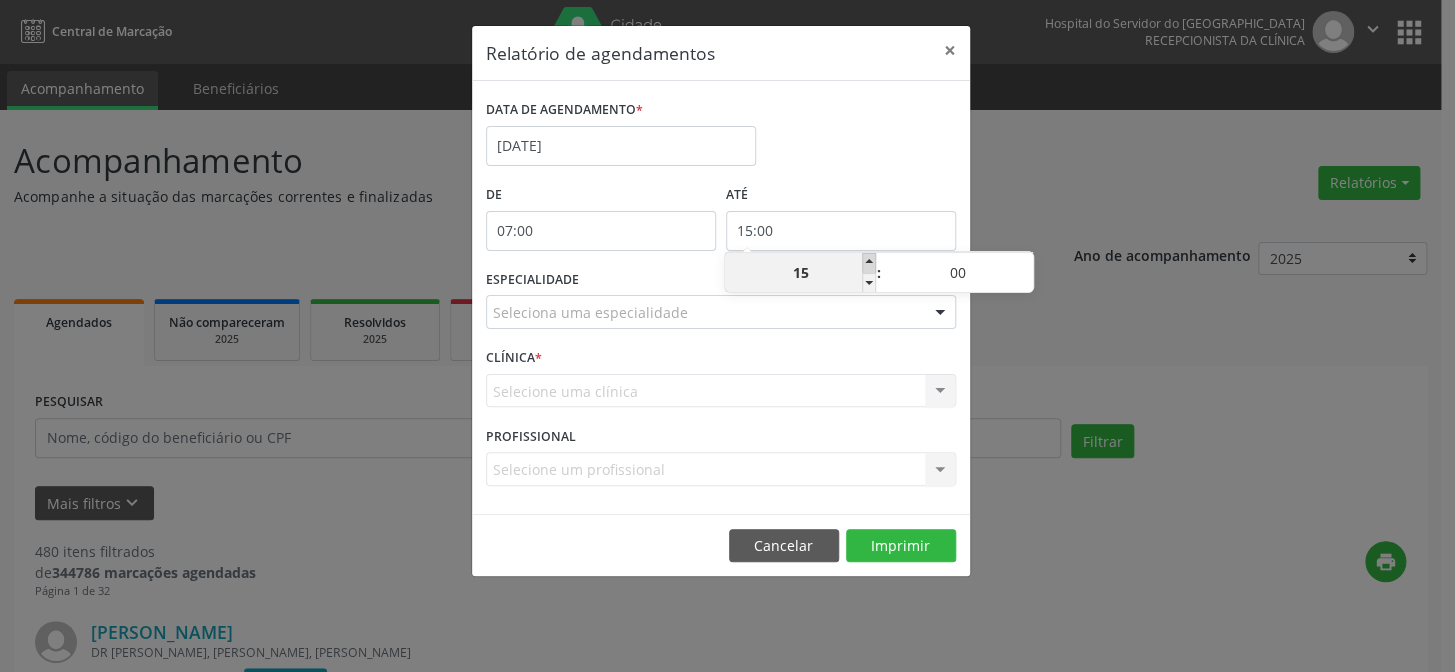 click at bounding box center [869, 263] 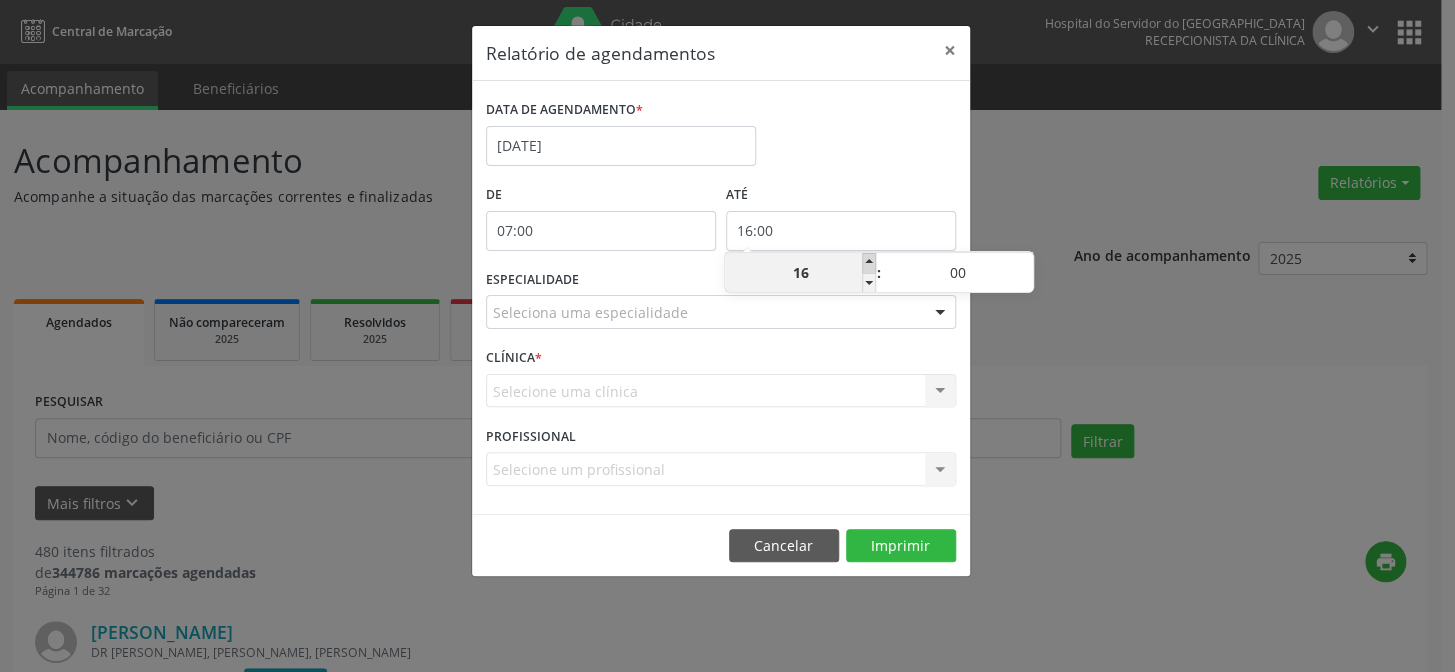 click at bounding box center [869, 263] 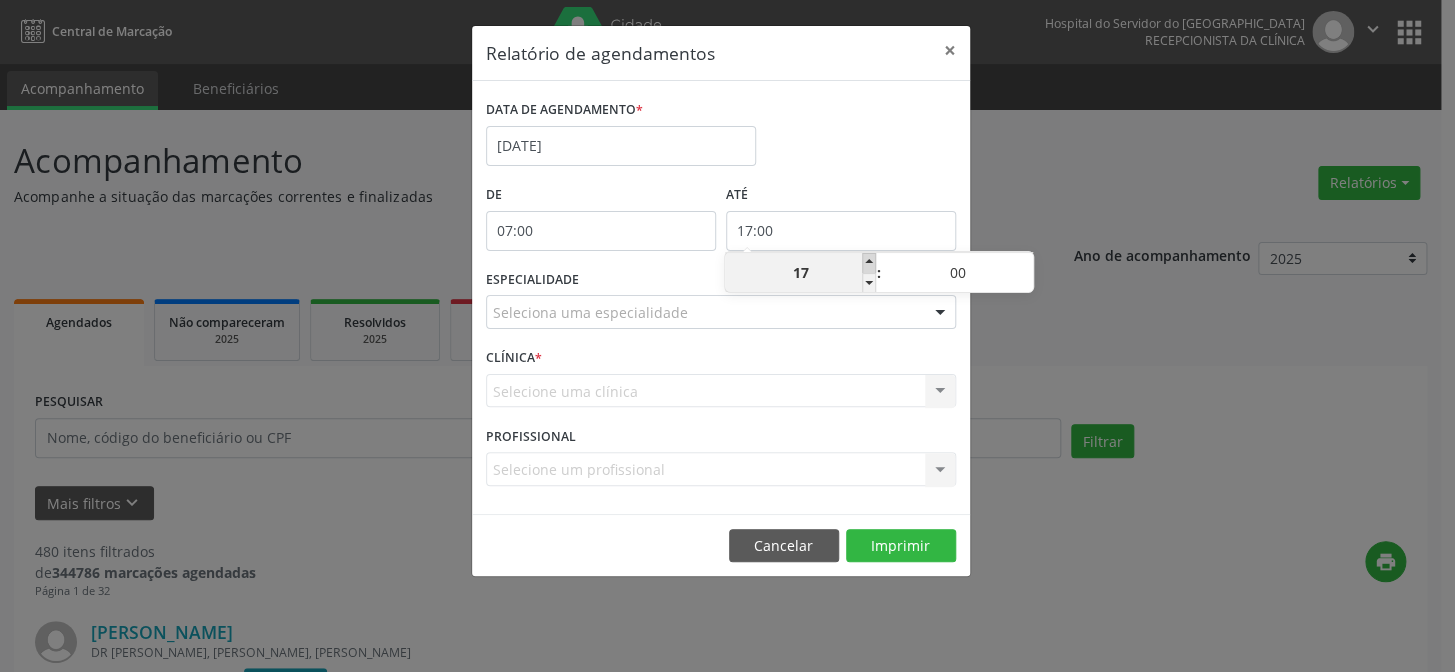 click at bounding box center [869, 263] 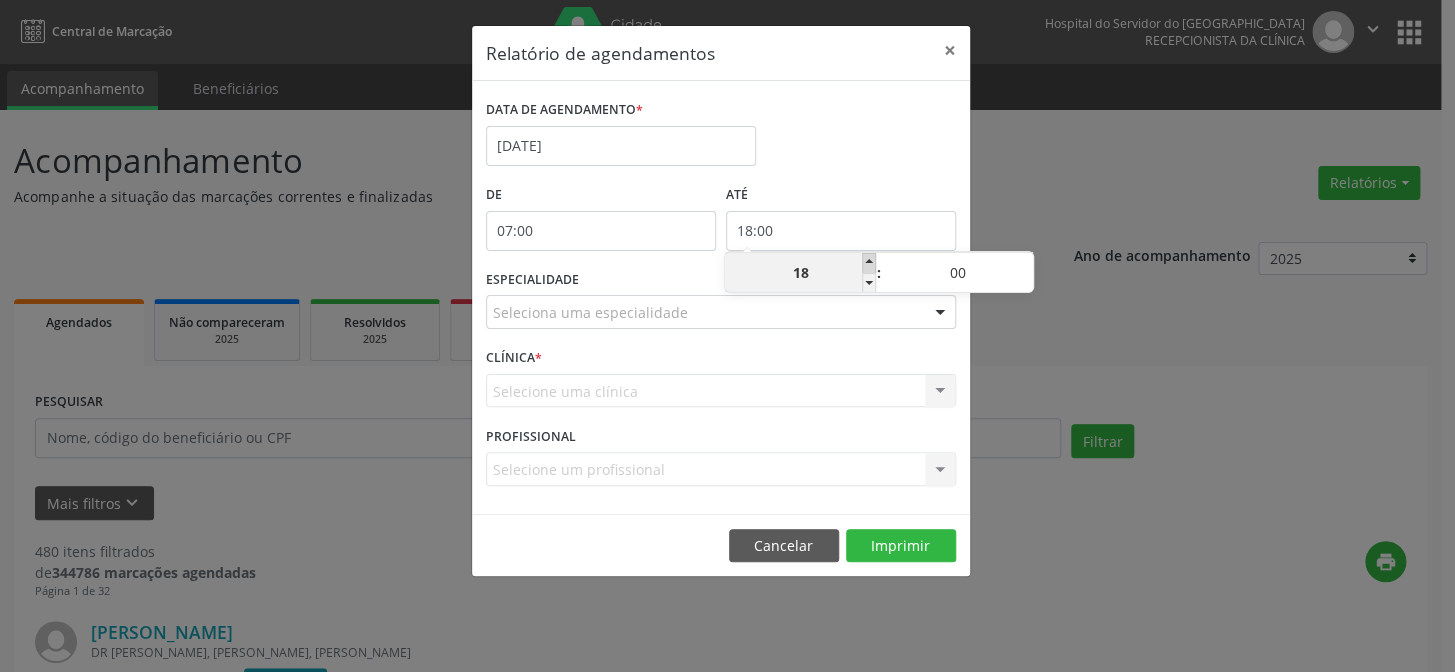 click at bounding box center [869, 263] 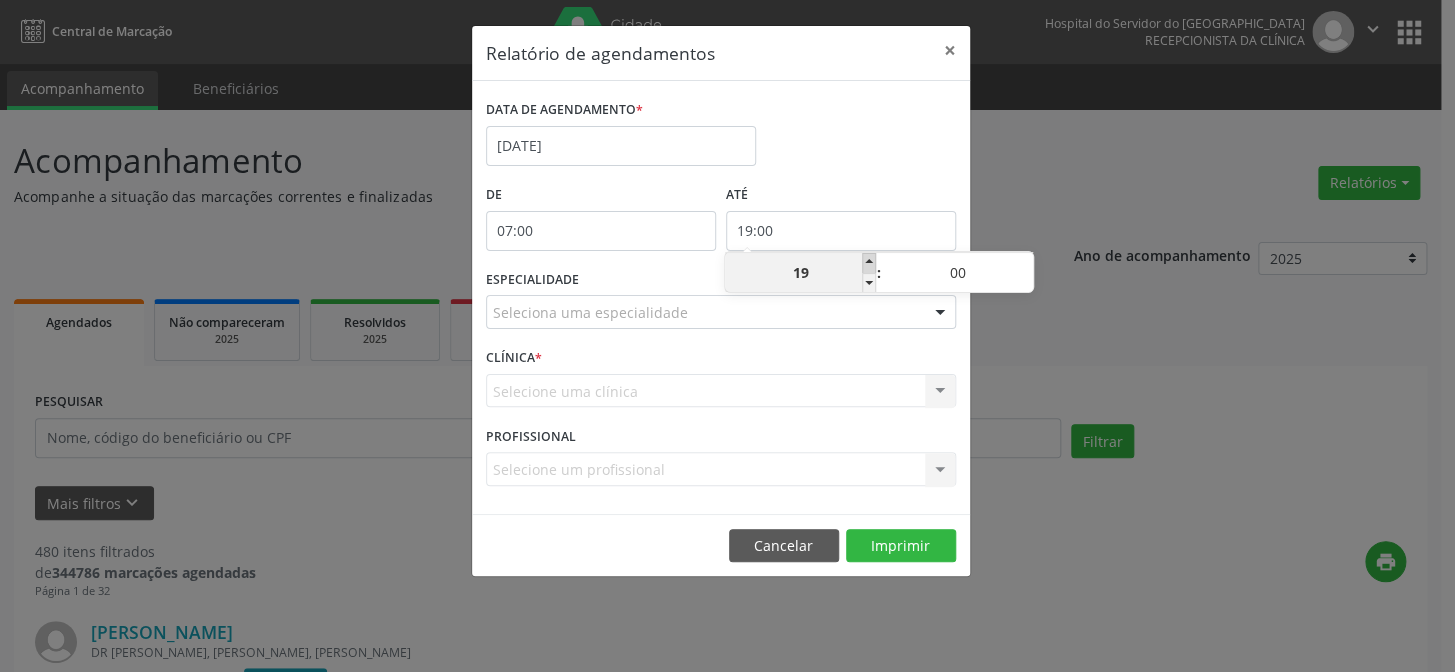 click at bounding box center (869, 263) 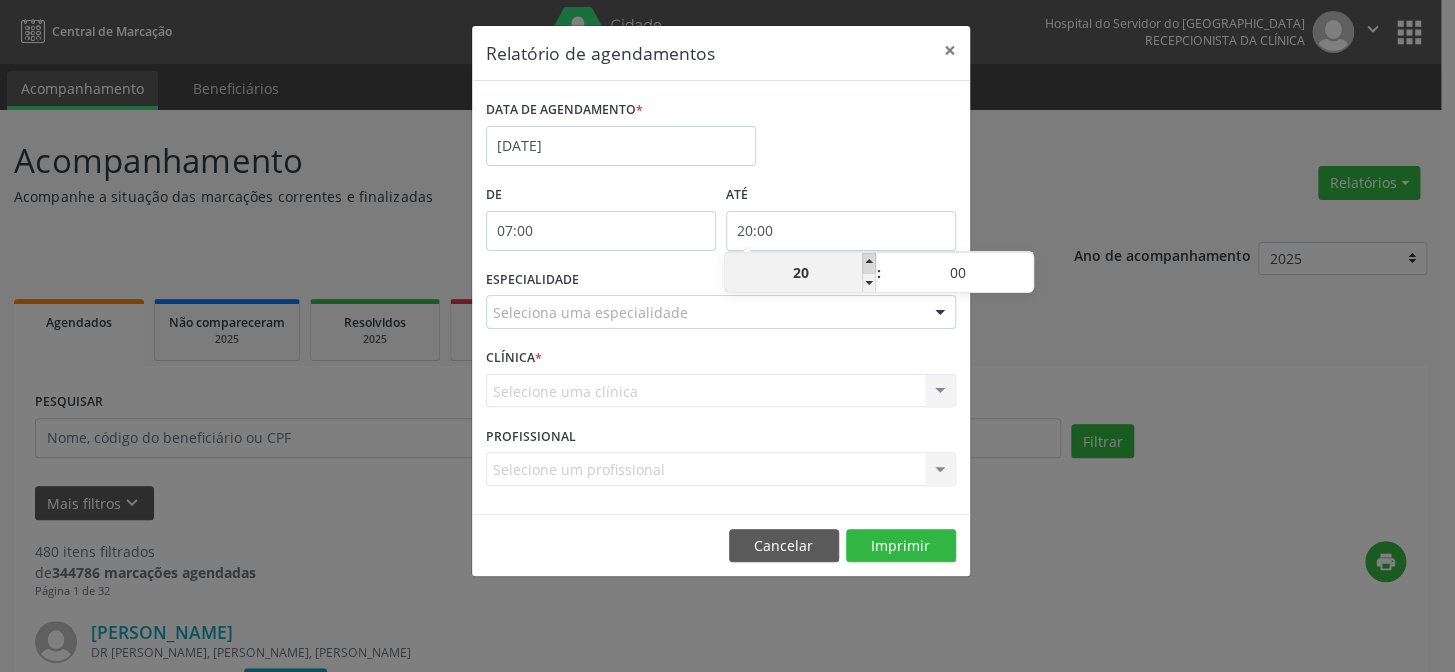 click at bounding box center (869, 263) 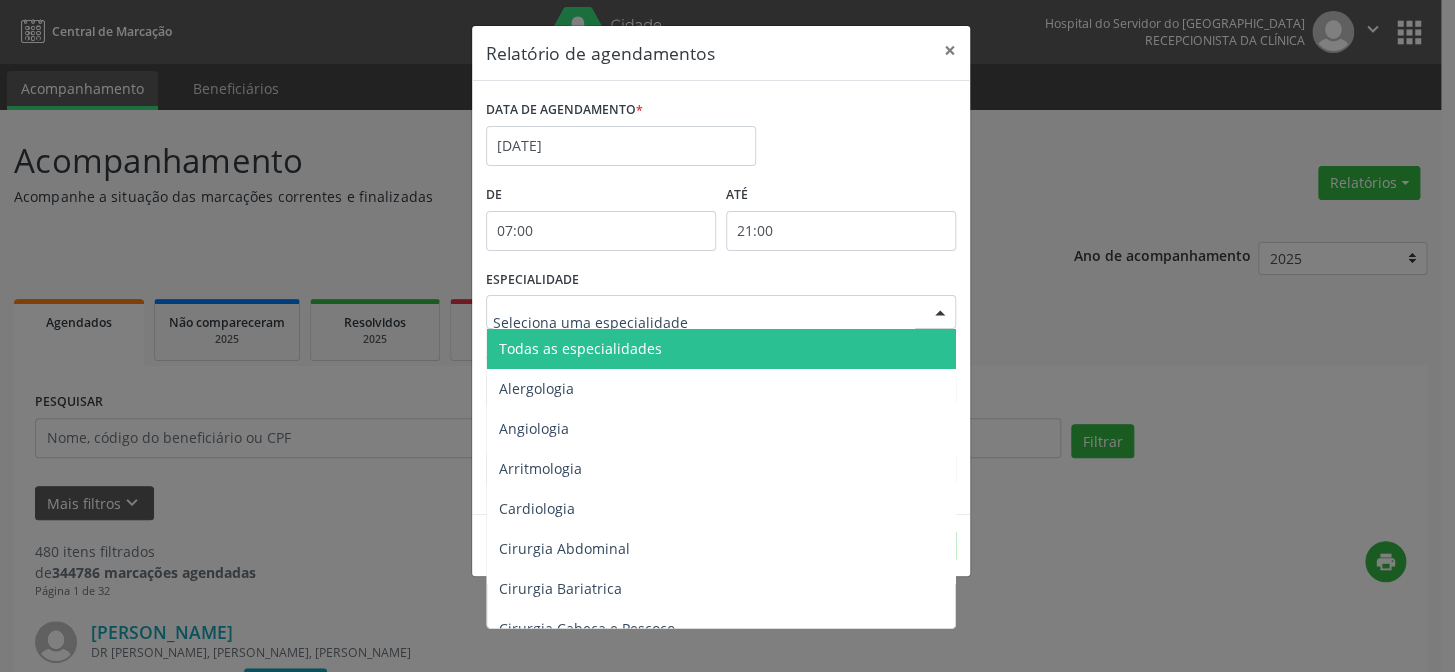 click at bounding box center [940, 313] 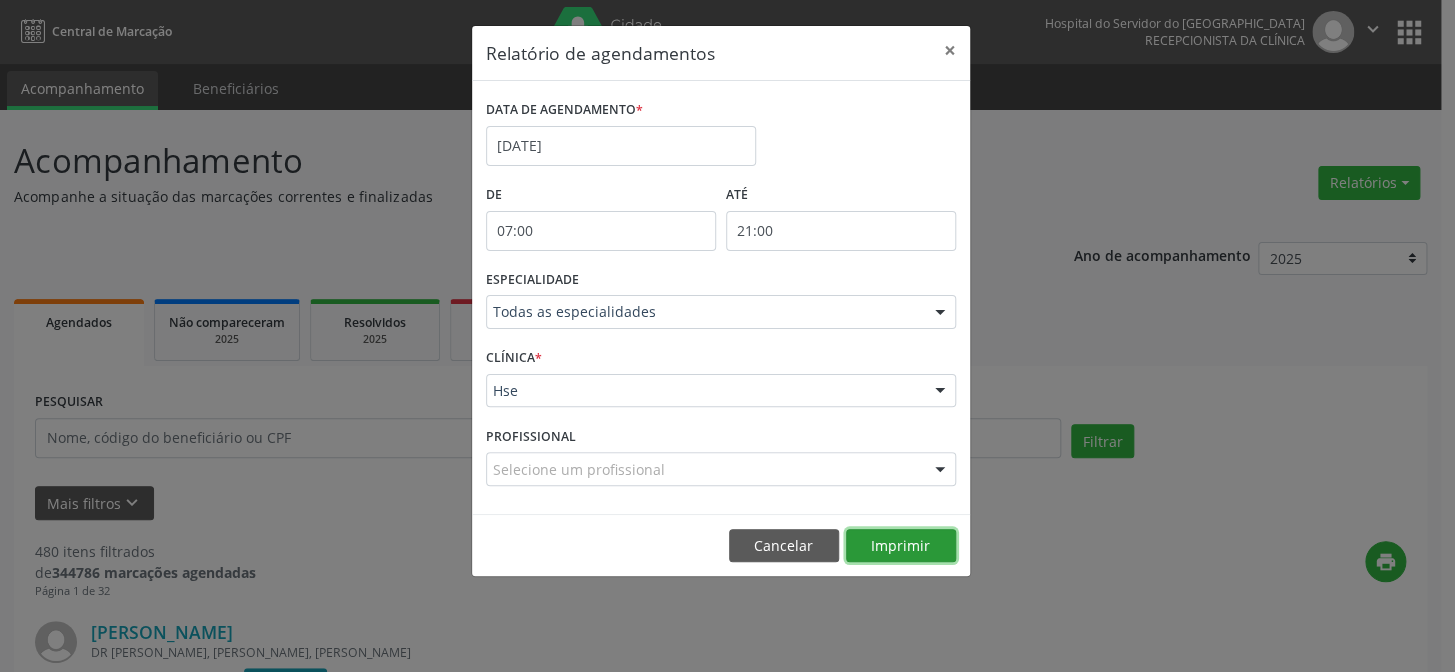 click on "Imprimir" at bounding box center (901, 546) 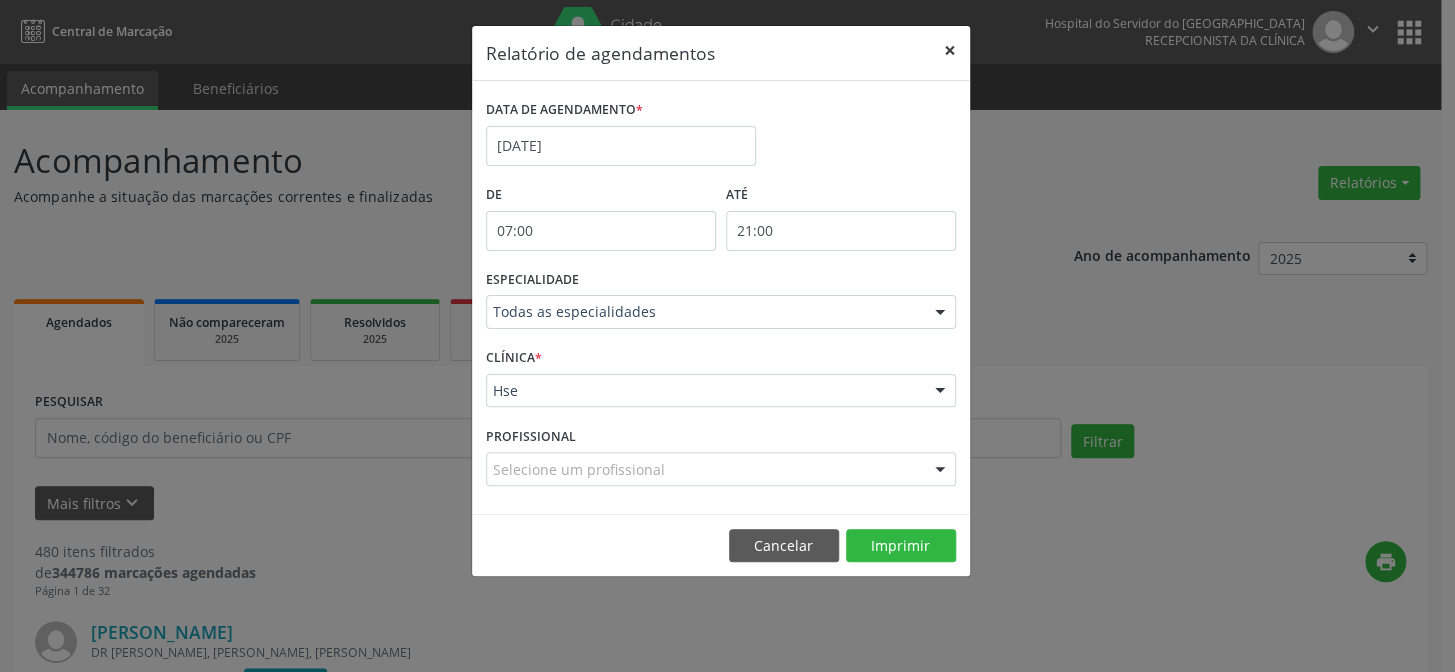 click on "×" at bounding box center (950, 50) 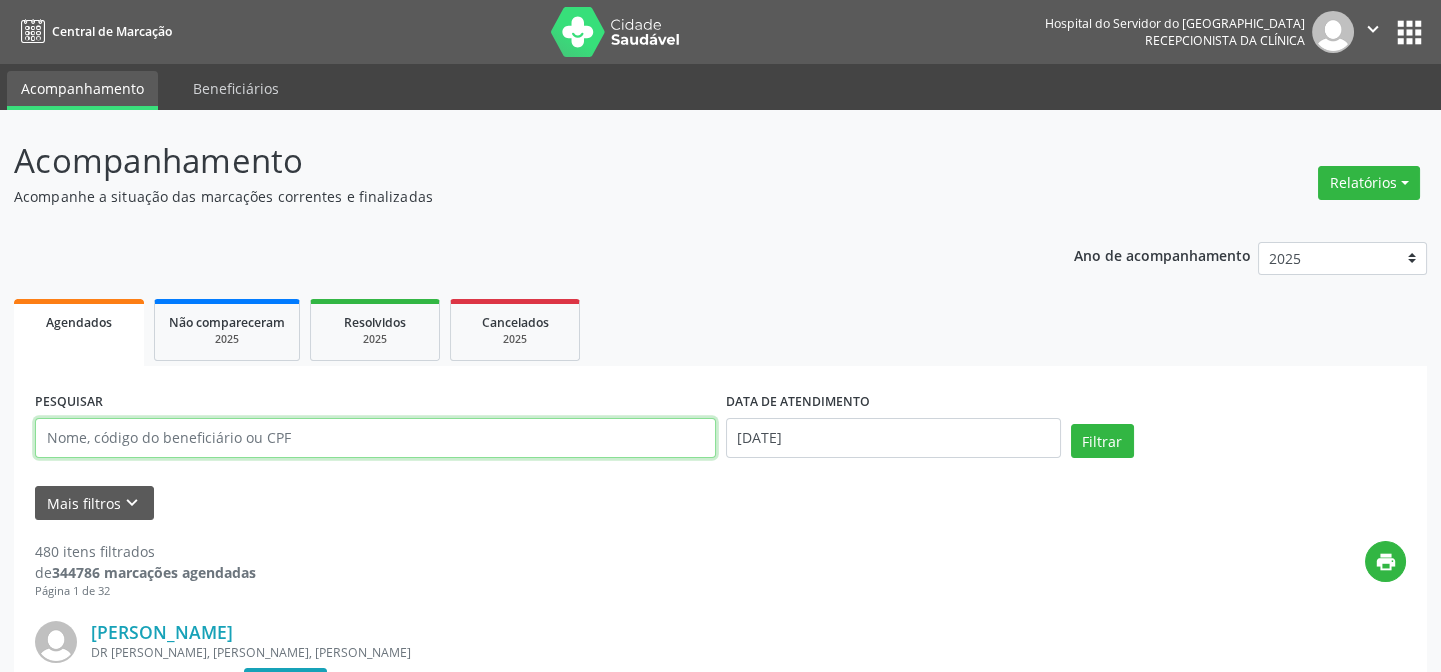 click at bounding box center (375, 438) 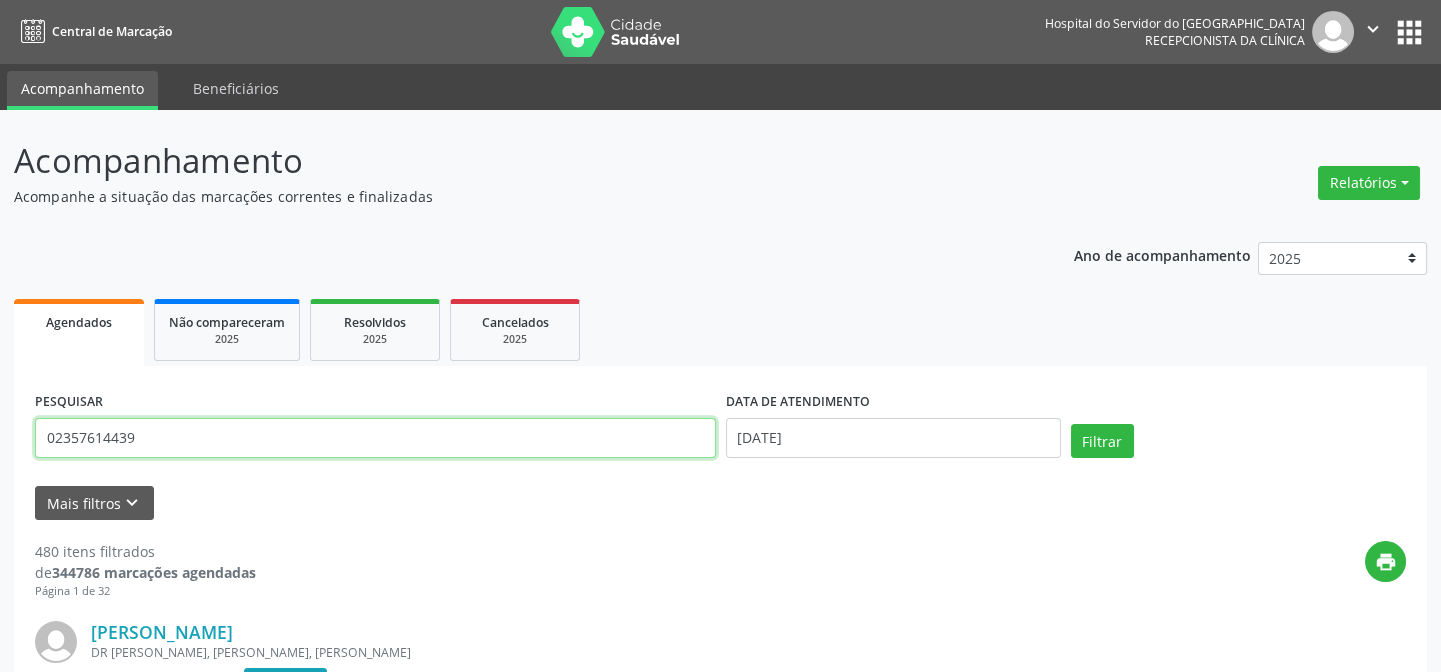 type on "02357614439" 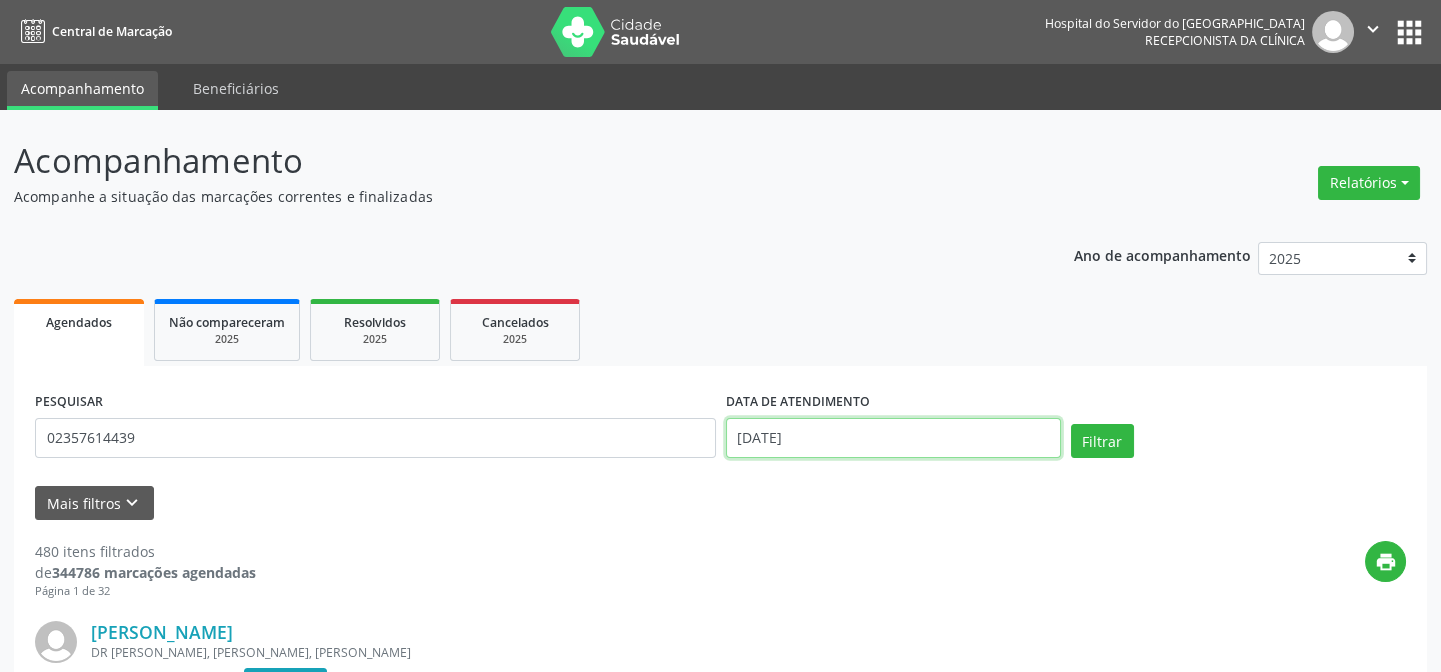 click on "[DATE]" at bounding box center [893, 438] 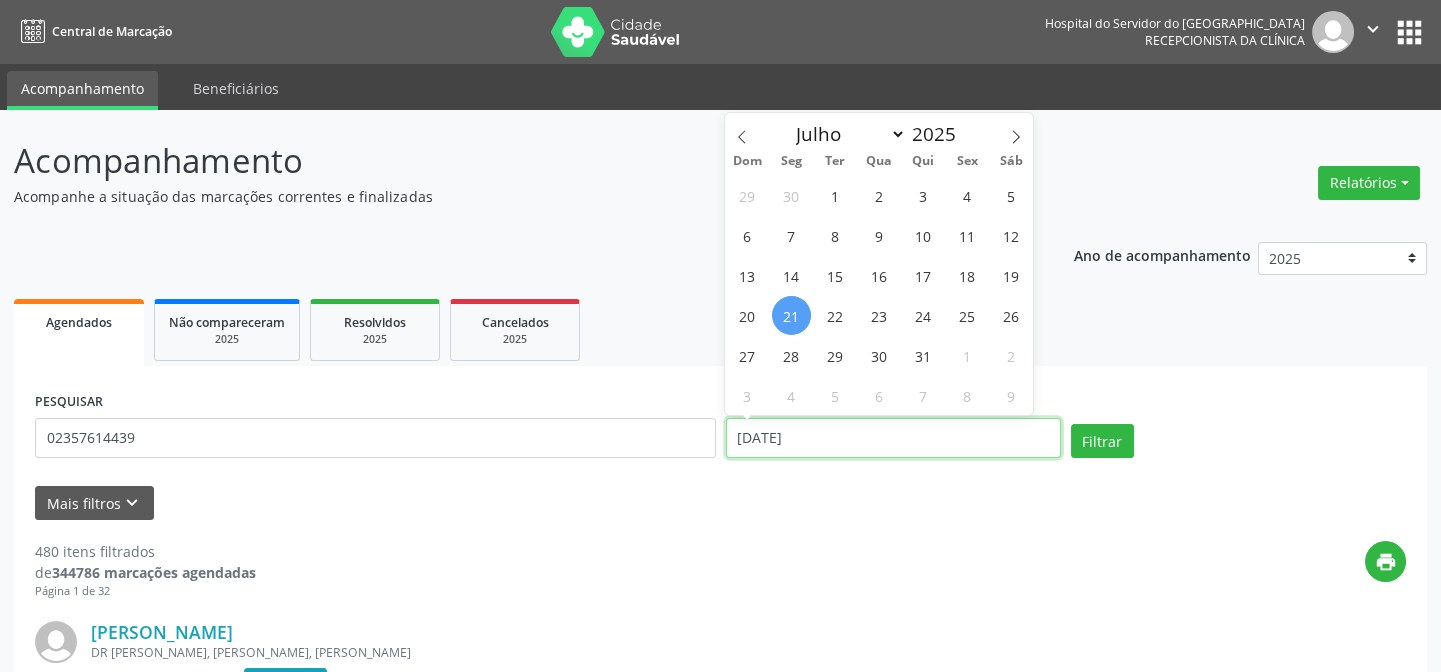 type 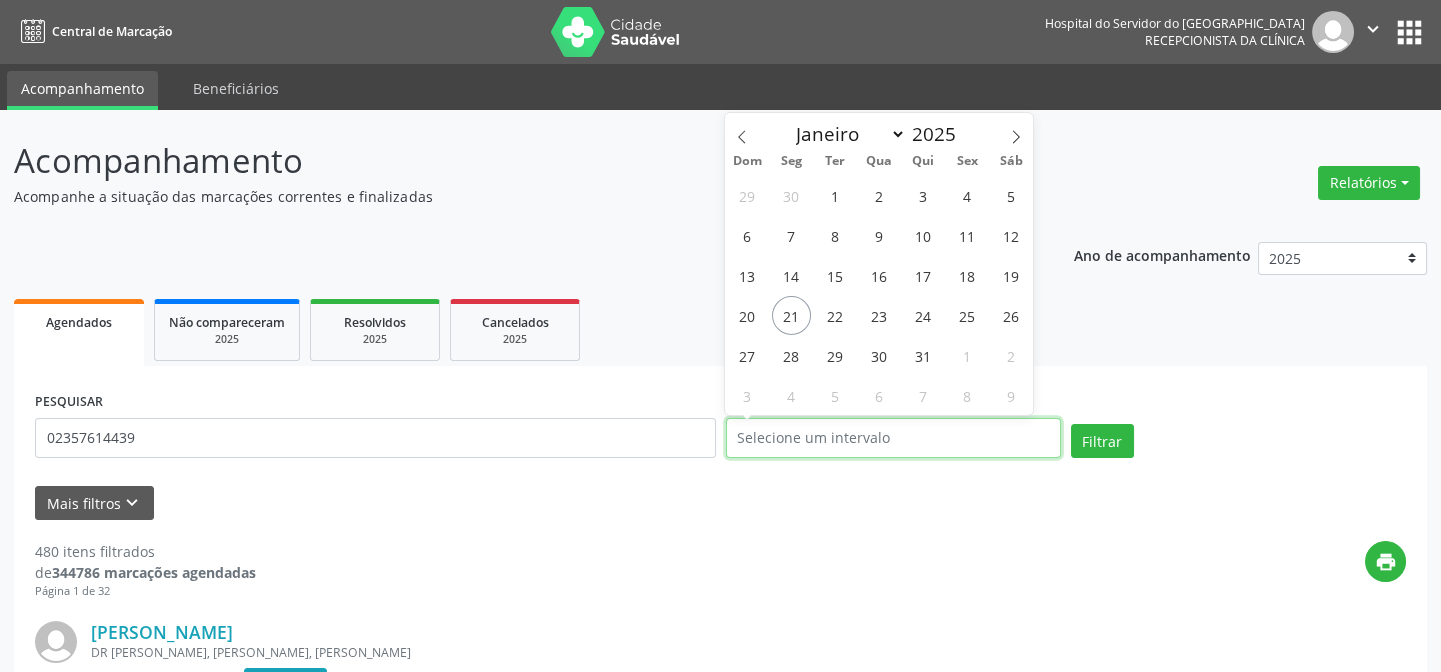 click on "Filtrar" at bounding box center [1102, 441] 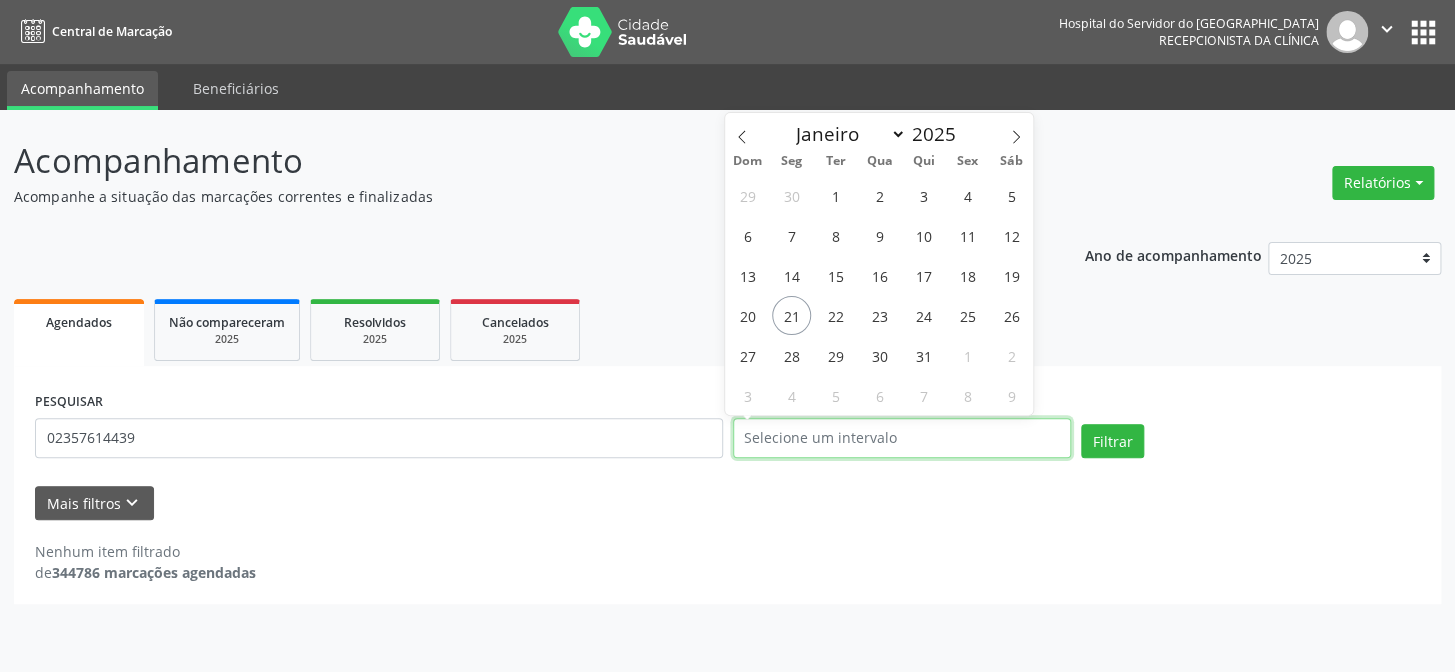 click on "Filtrar" at bounding box center (1112, 441) 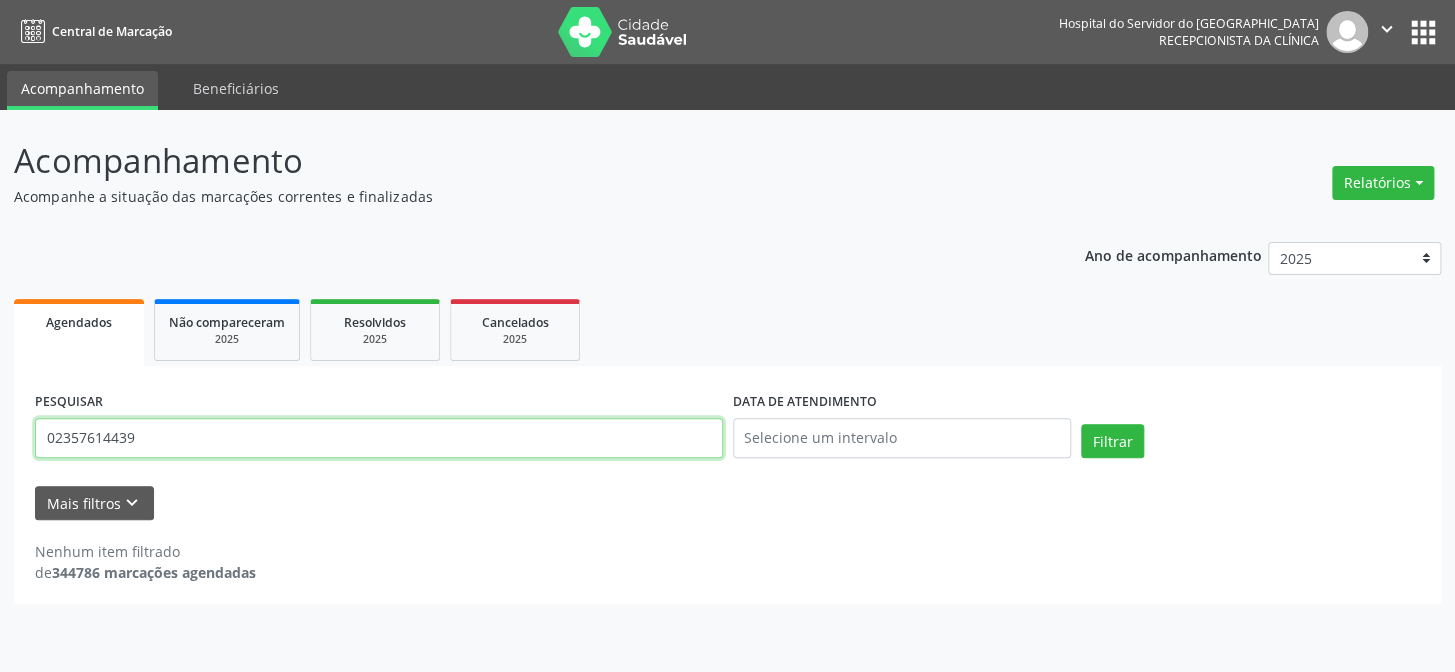 click on "02357614439" at bounding box center [379, 438] 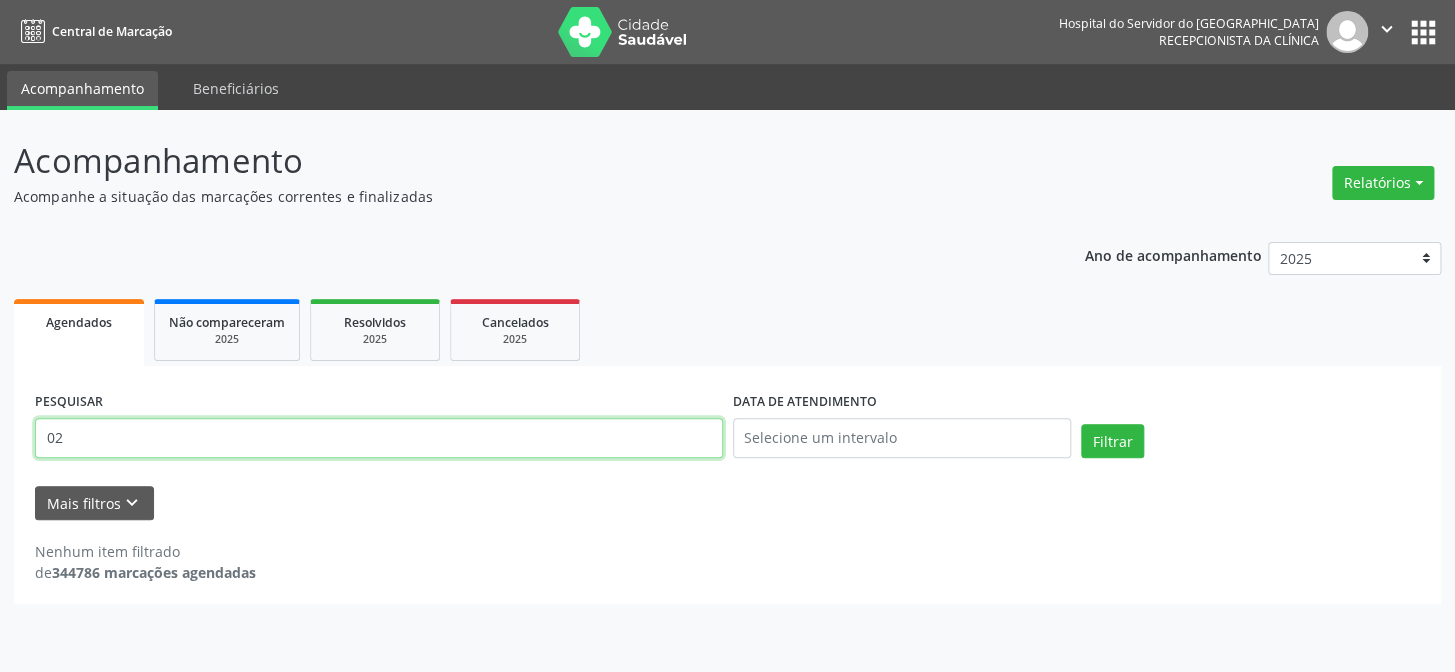 type on "0" 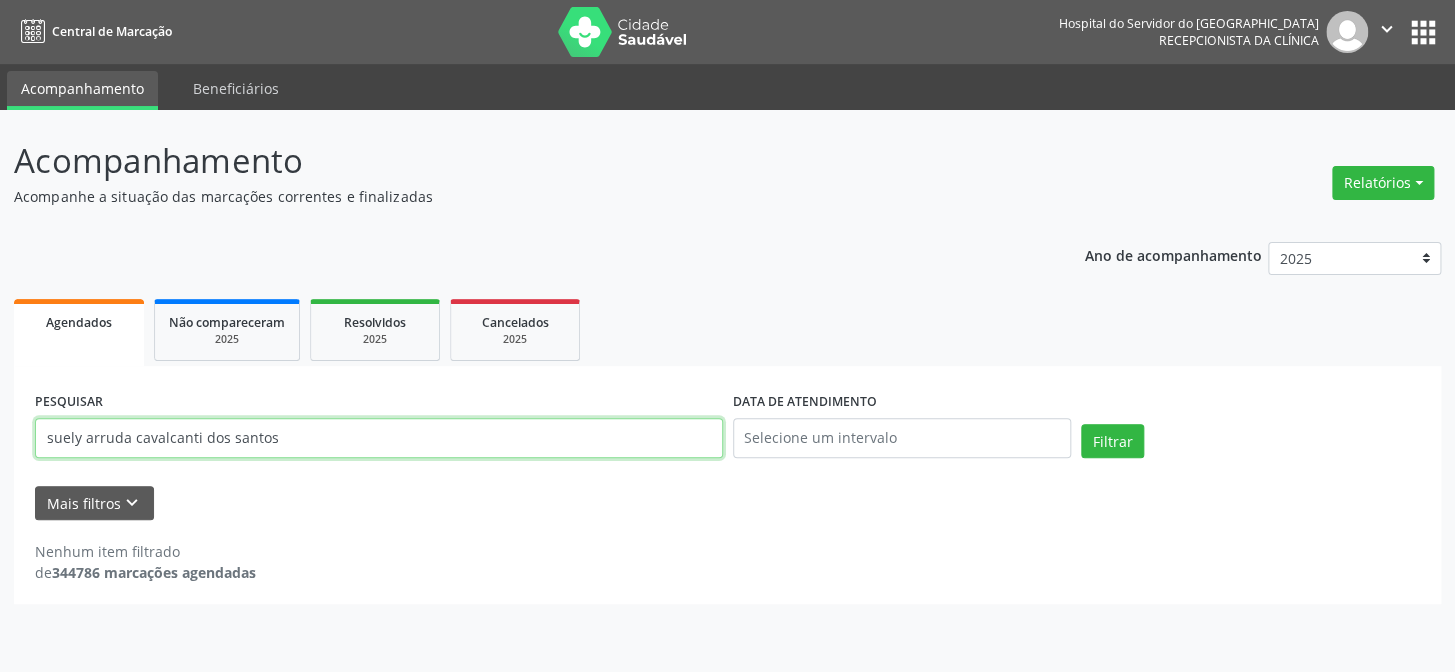 click on "Filtrar" at bounding box center [1112, 441] 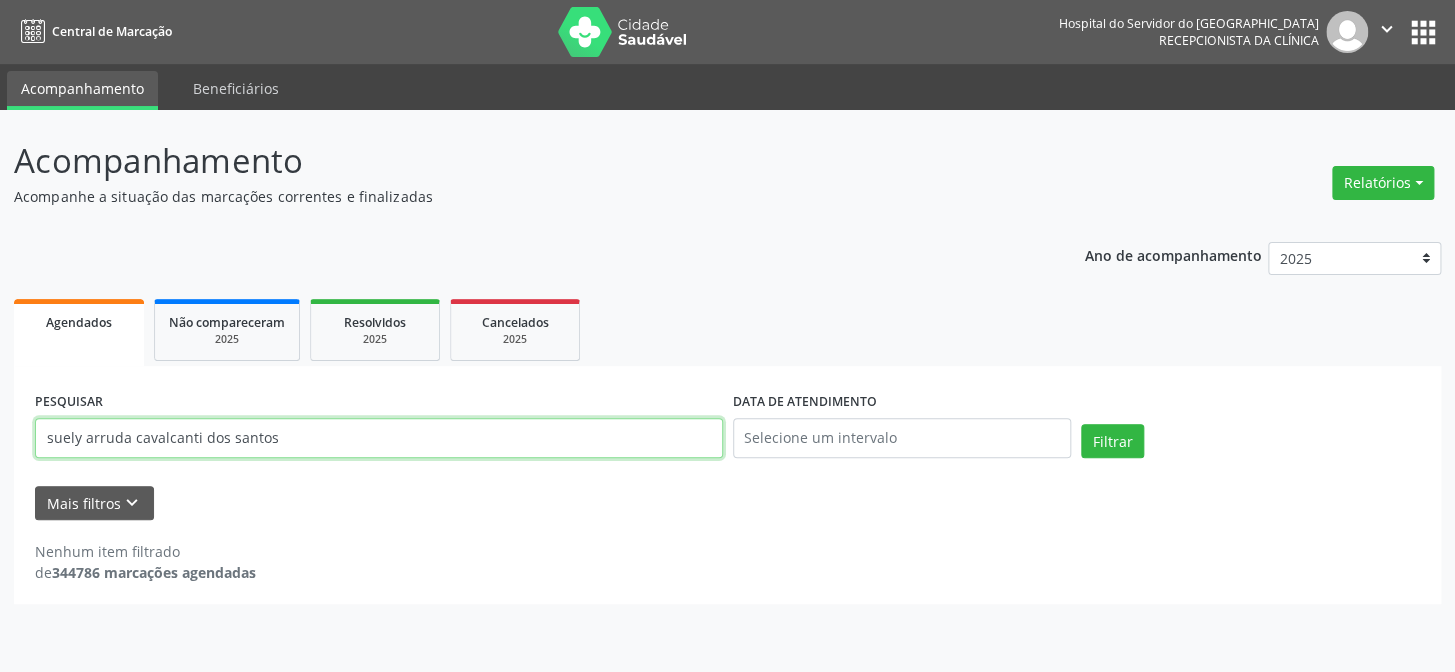 click on "suely arruda cavalcanti dos santos" at bounding box center [379, 438] 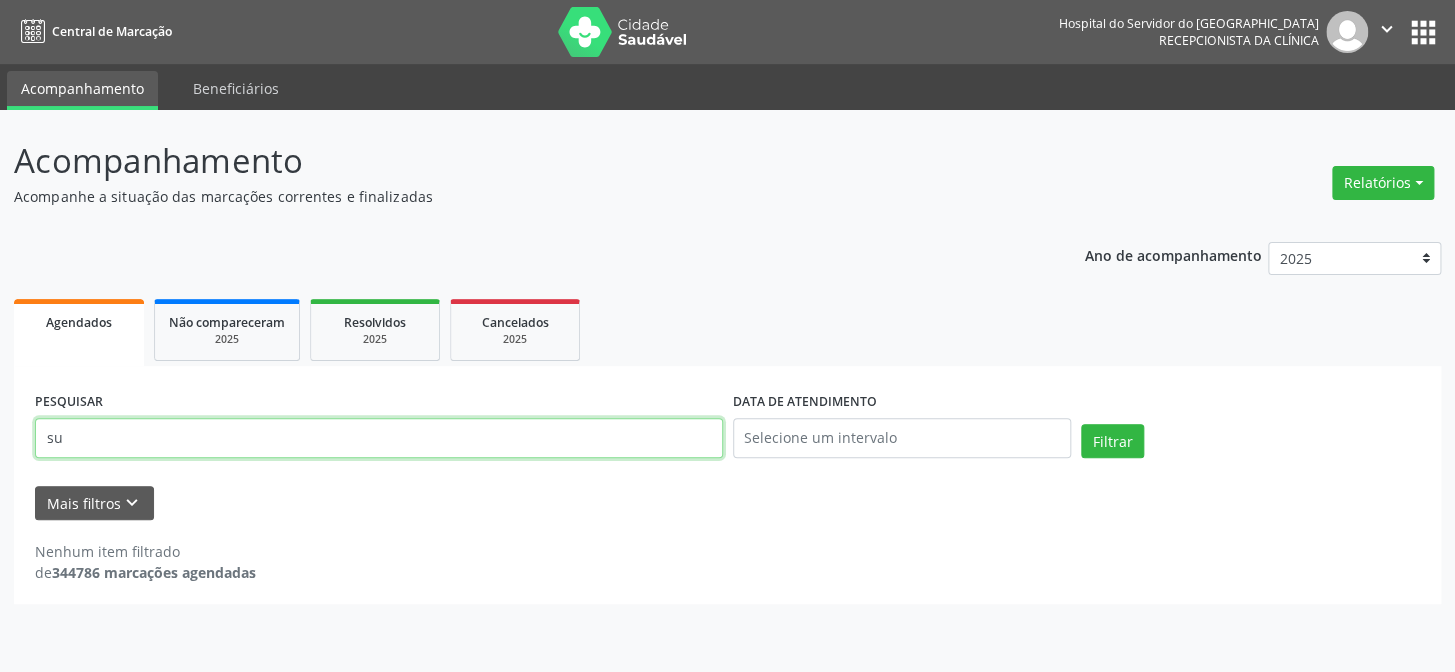 type on "s" 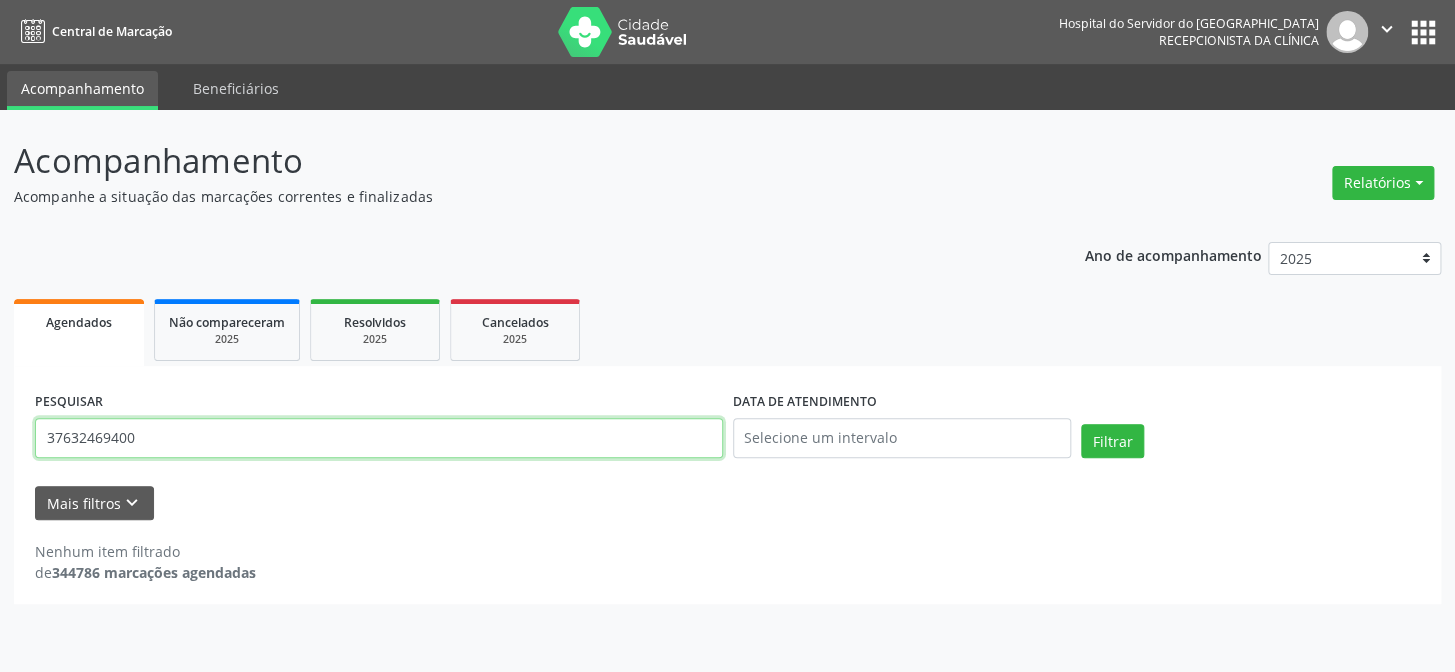 click on "Filtrar" at bounding box center [1112, 441] 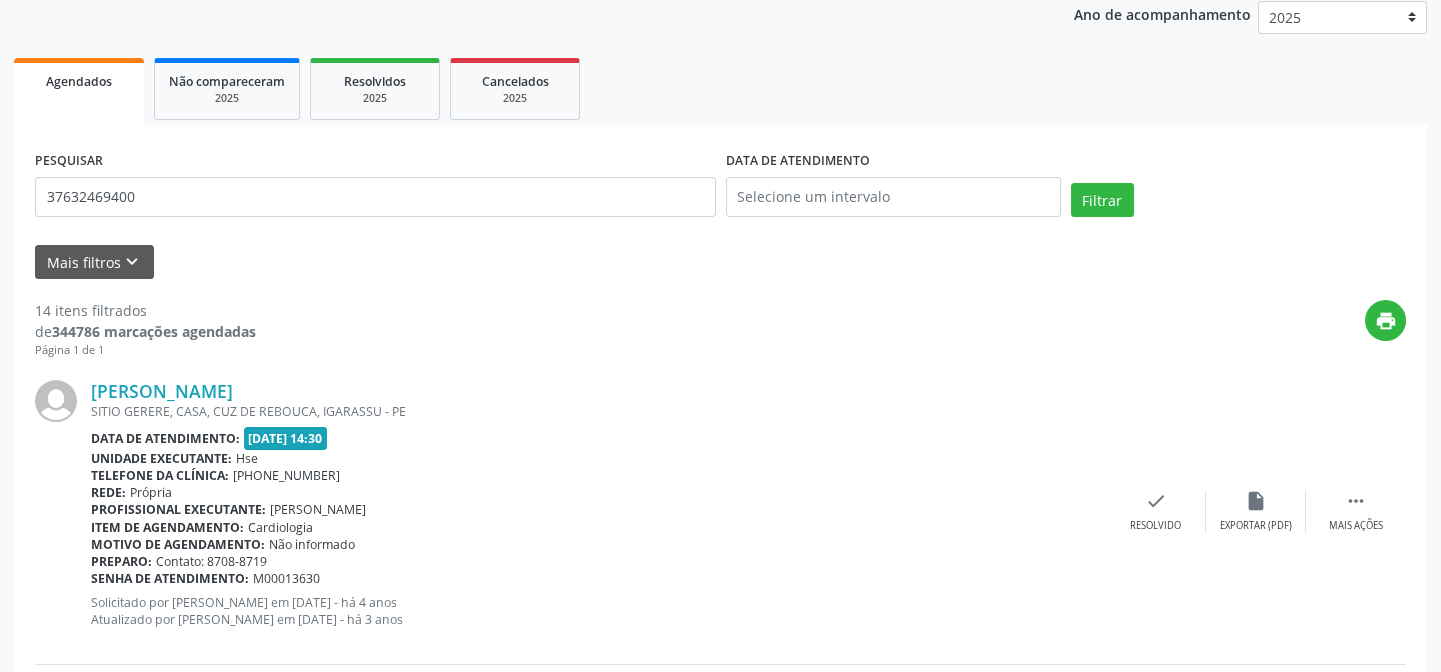 scroll, scrollTop: 0, scrollLeft: 0, axis: both 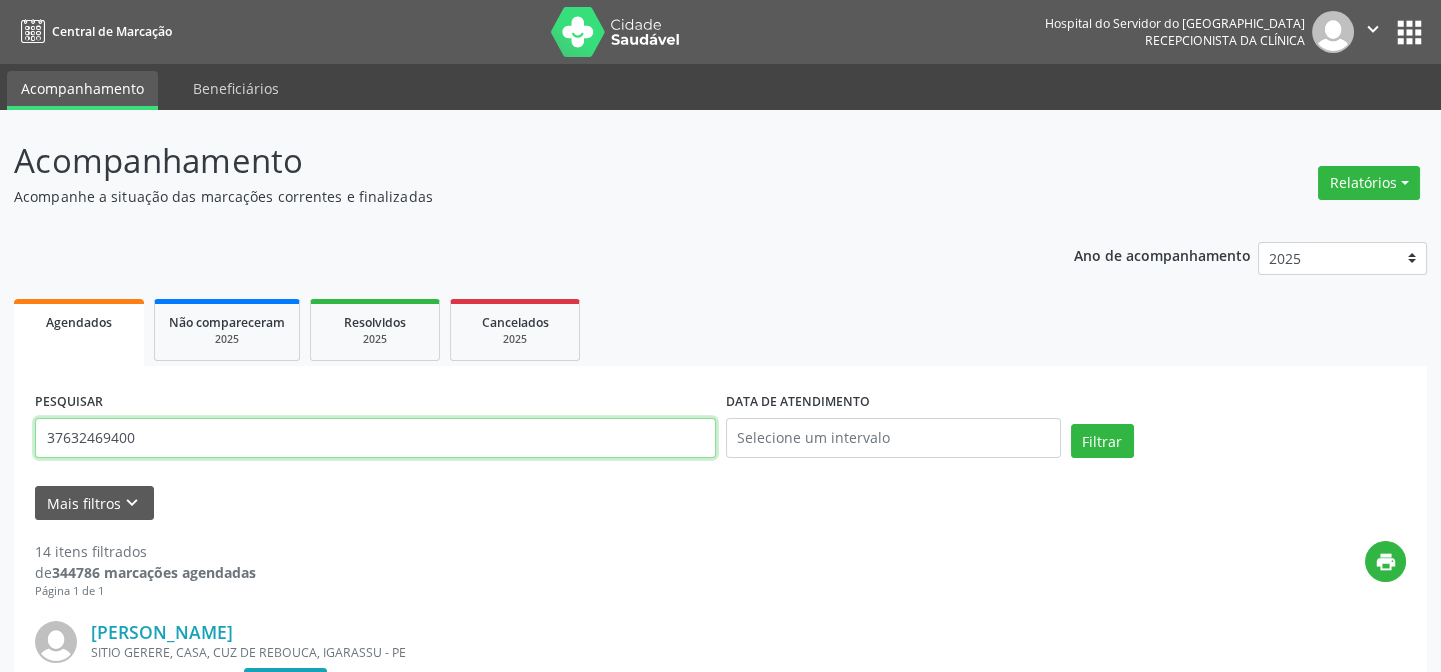 click on "37632469400" at bounding box center [375, 438] 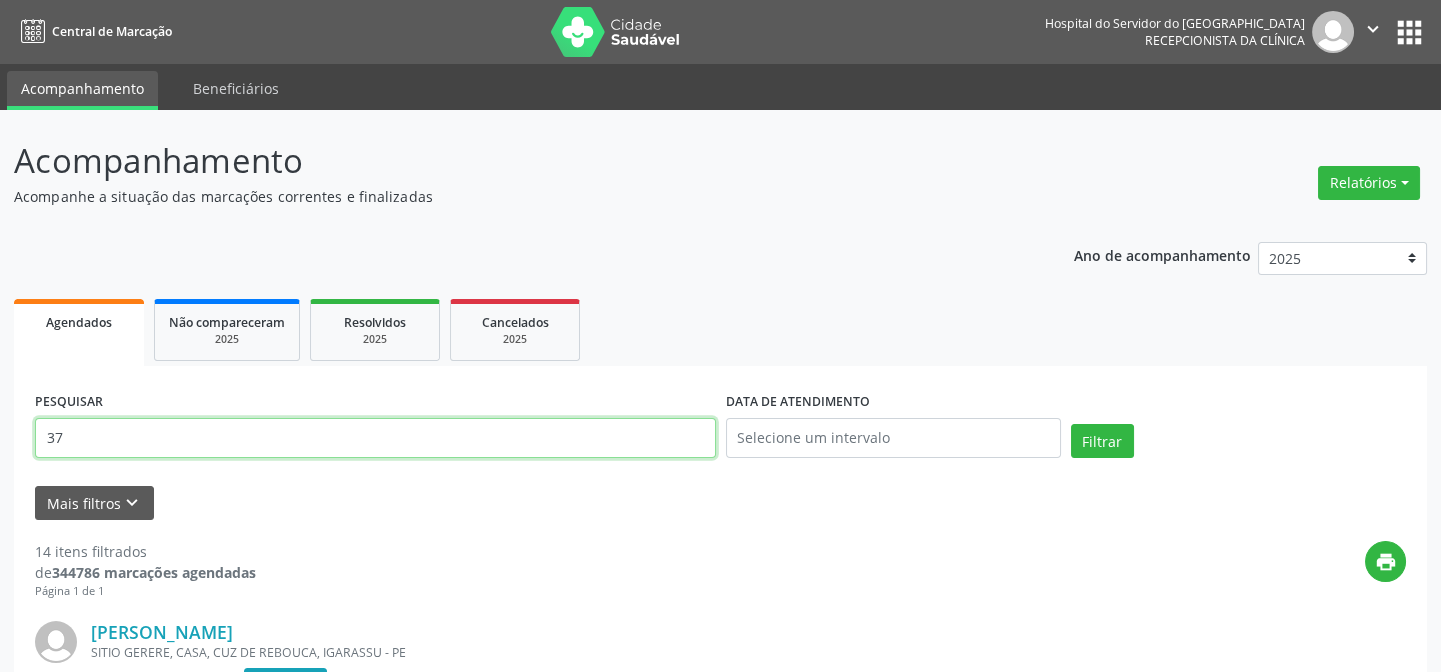 type on "3" 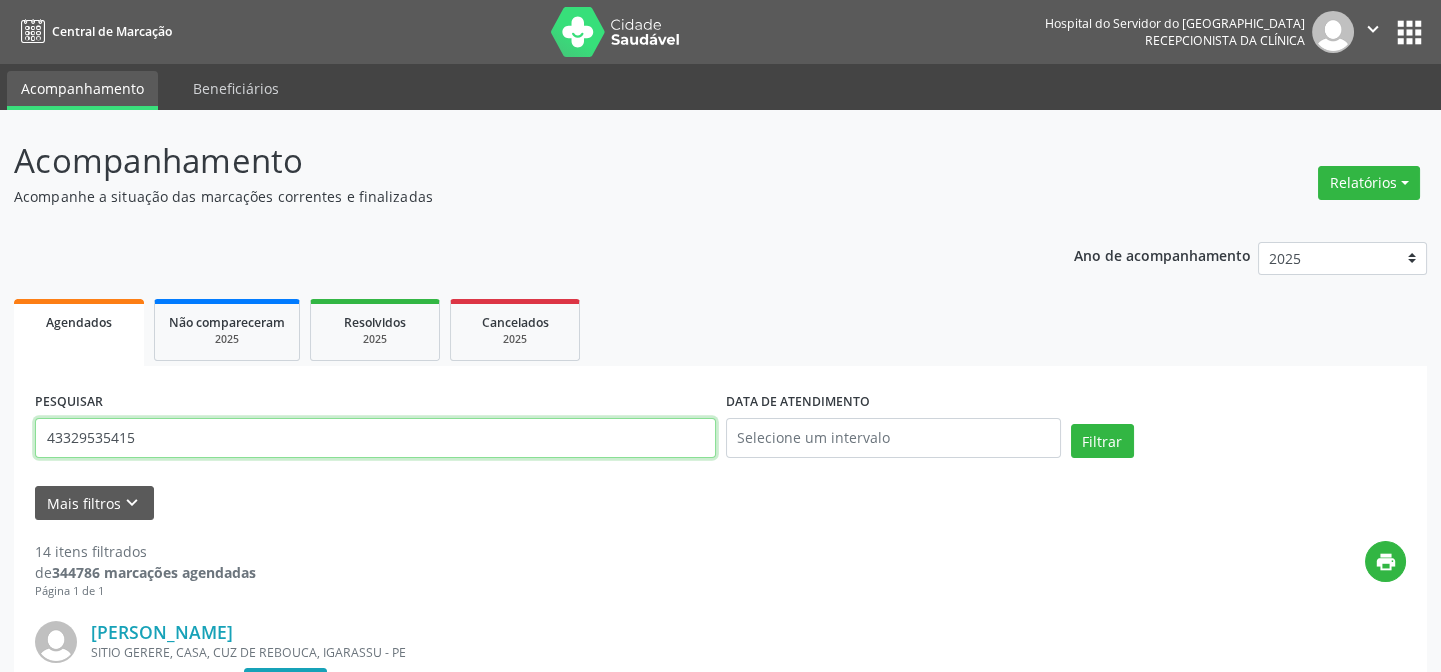 click on "Filtrar" at bounding box center [1102, 441] 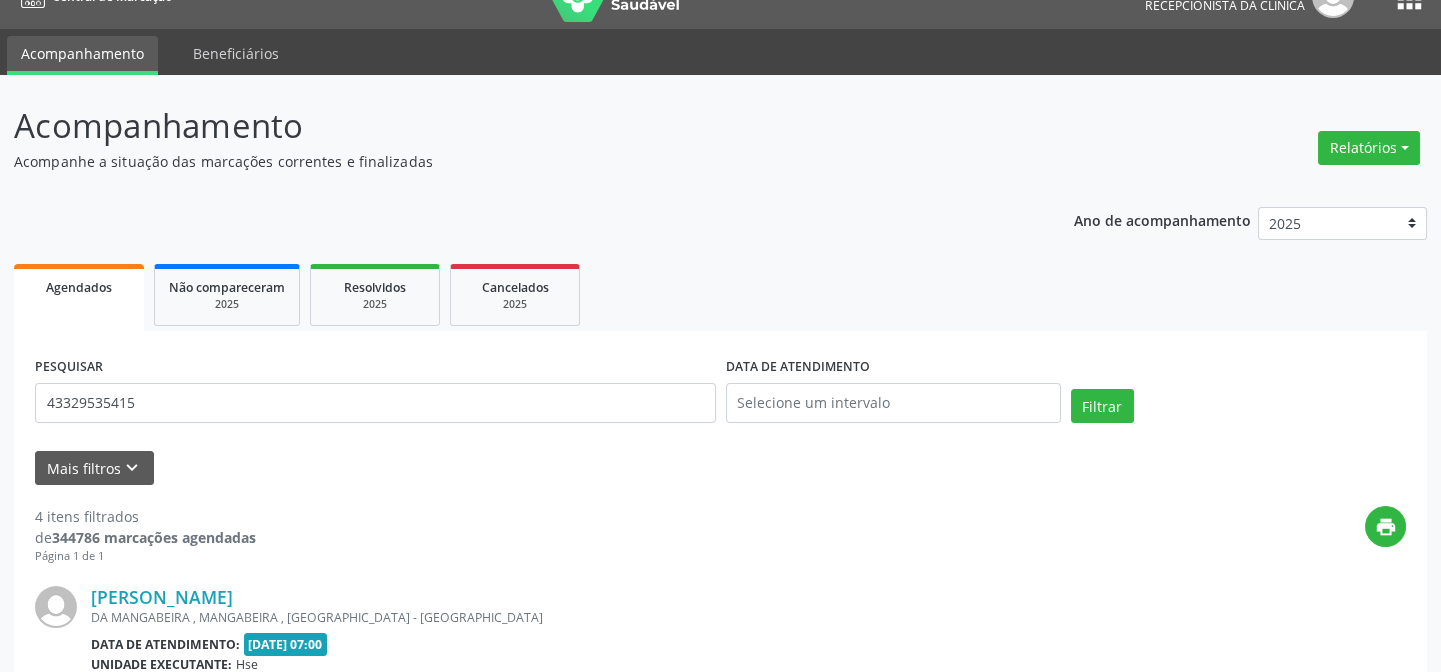 scroll, scrollTop: 0, scrollLeft: 0, axis: both 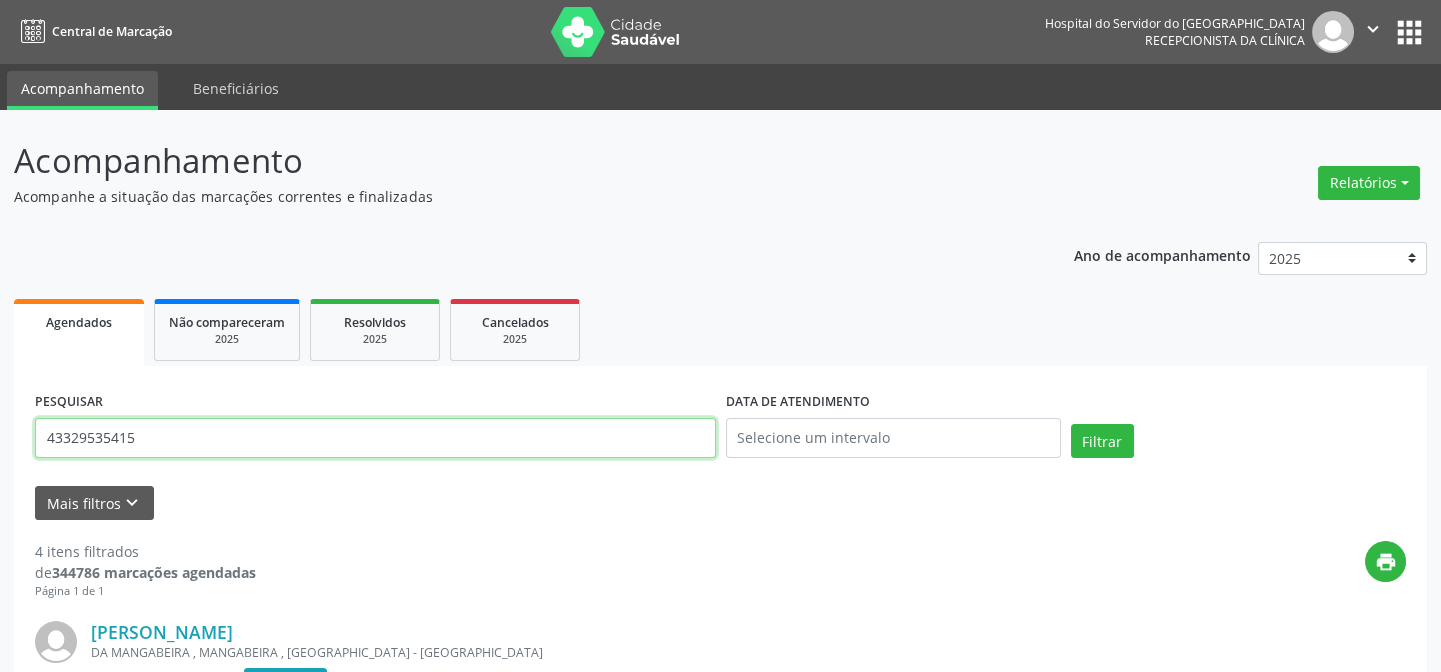 click on "43329535415" at bounding box center [375, 438] 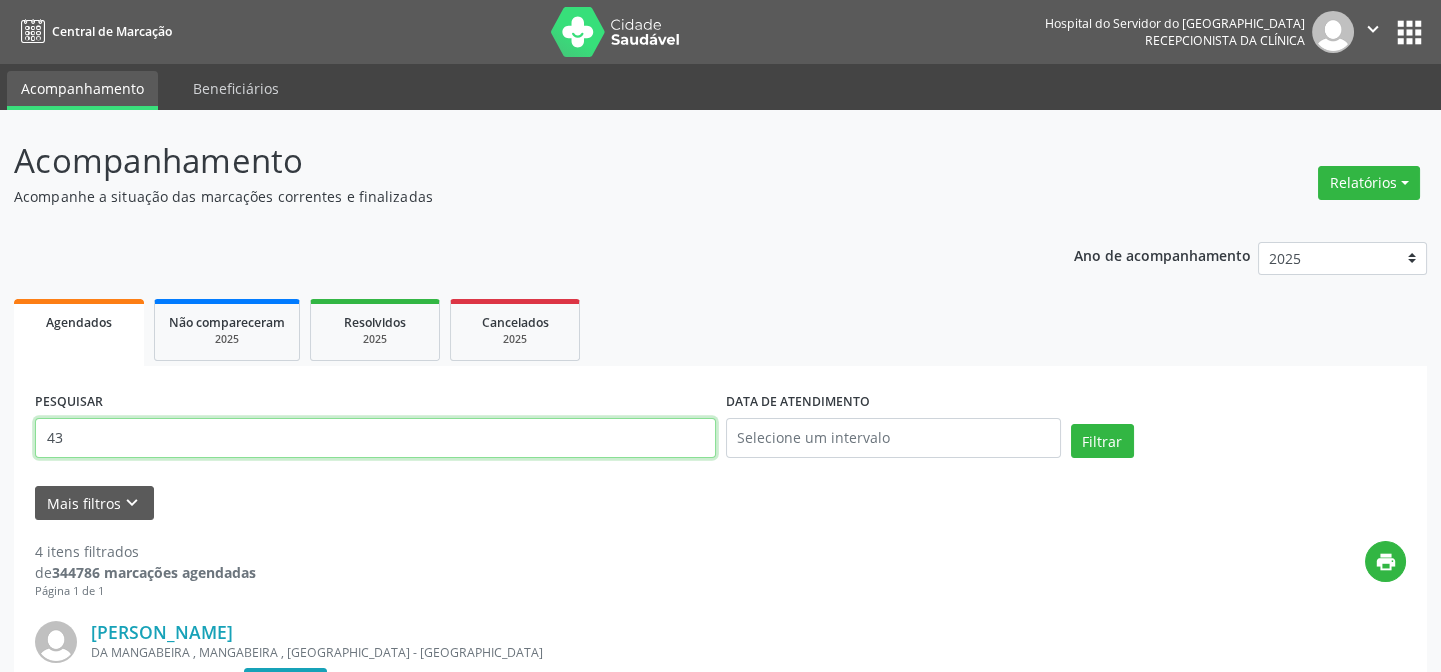 type on "4" 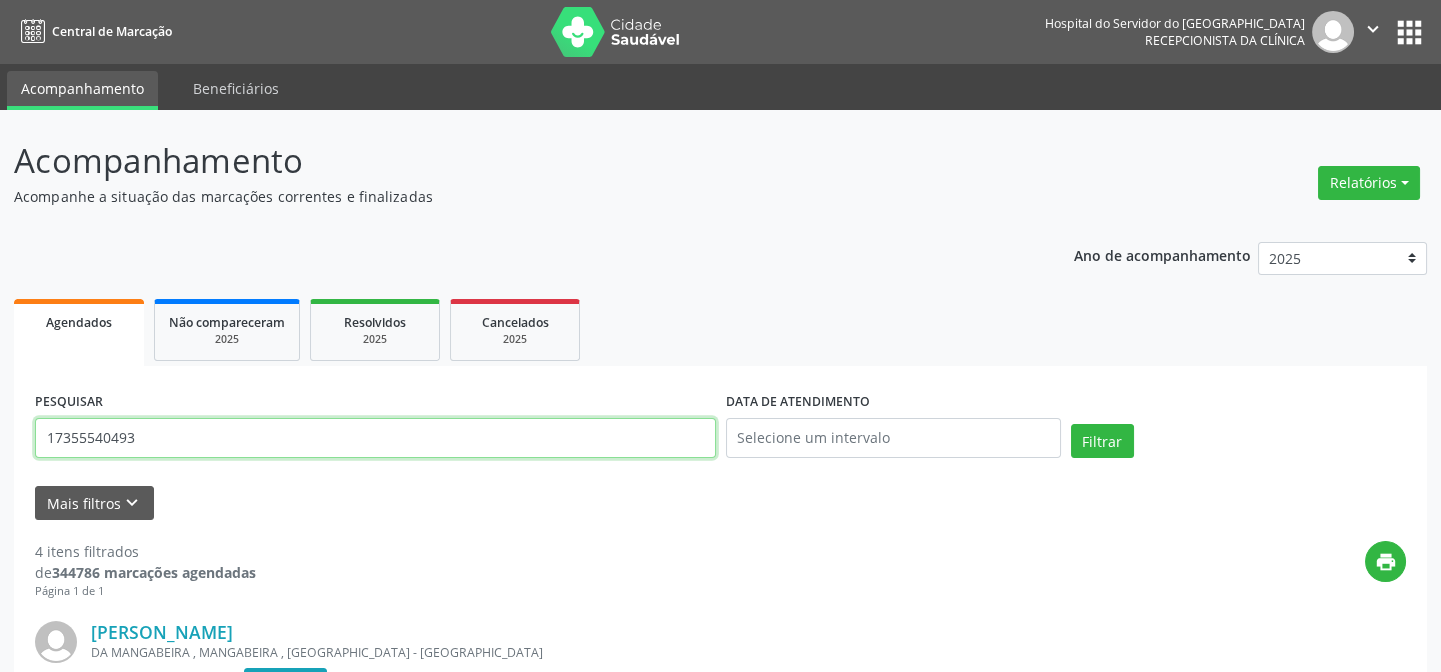 click on "Filtrar" at bounding box center [1102, 441] 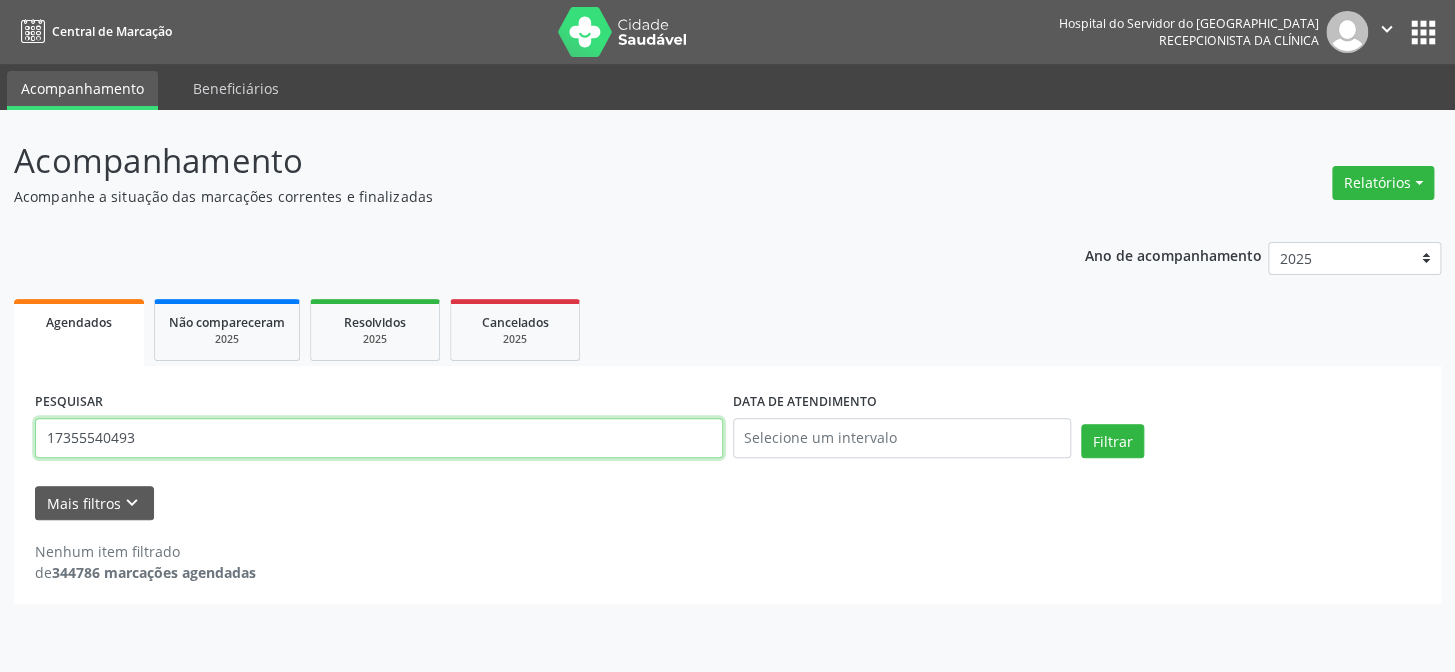 click on "17355540493" at bounding box center [379, 438] 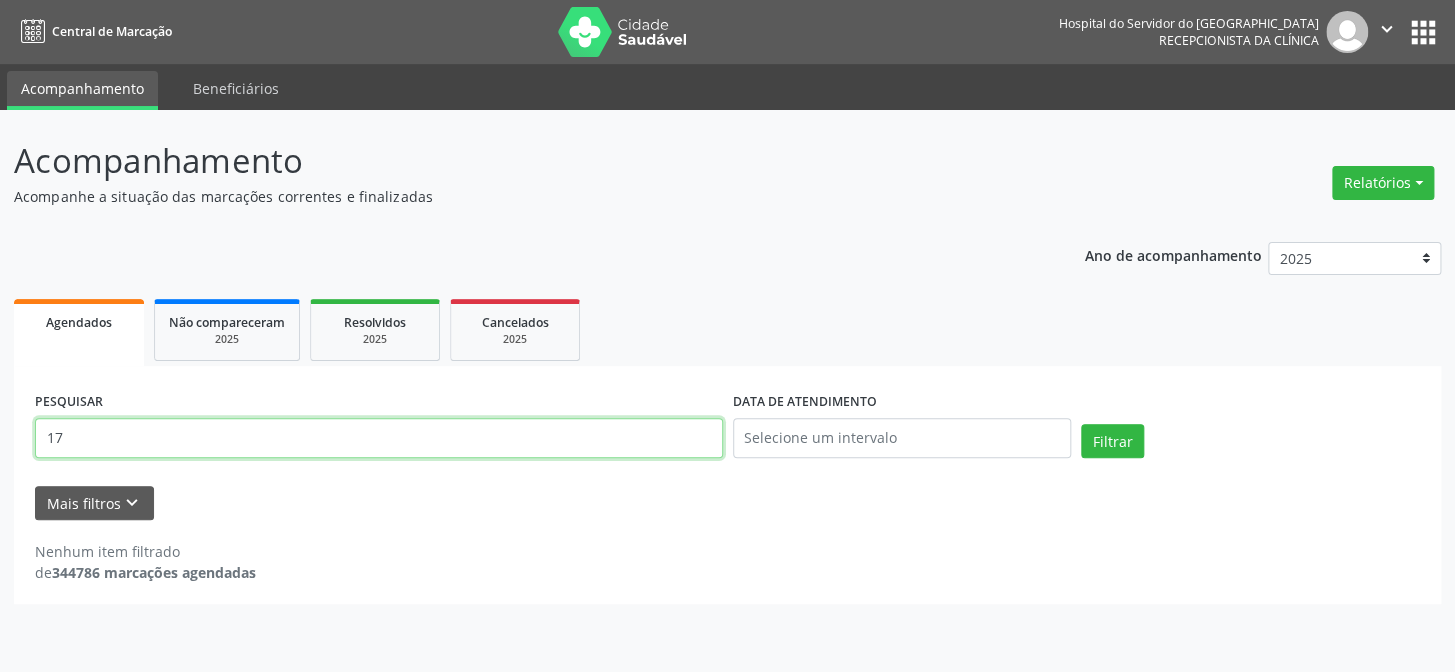 type on "1" 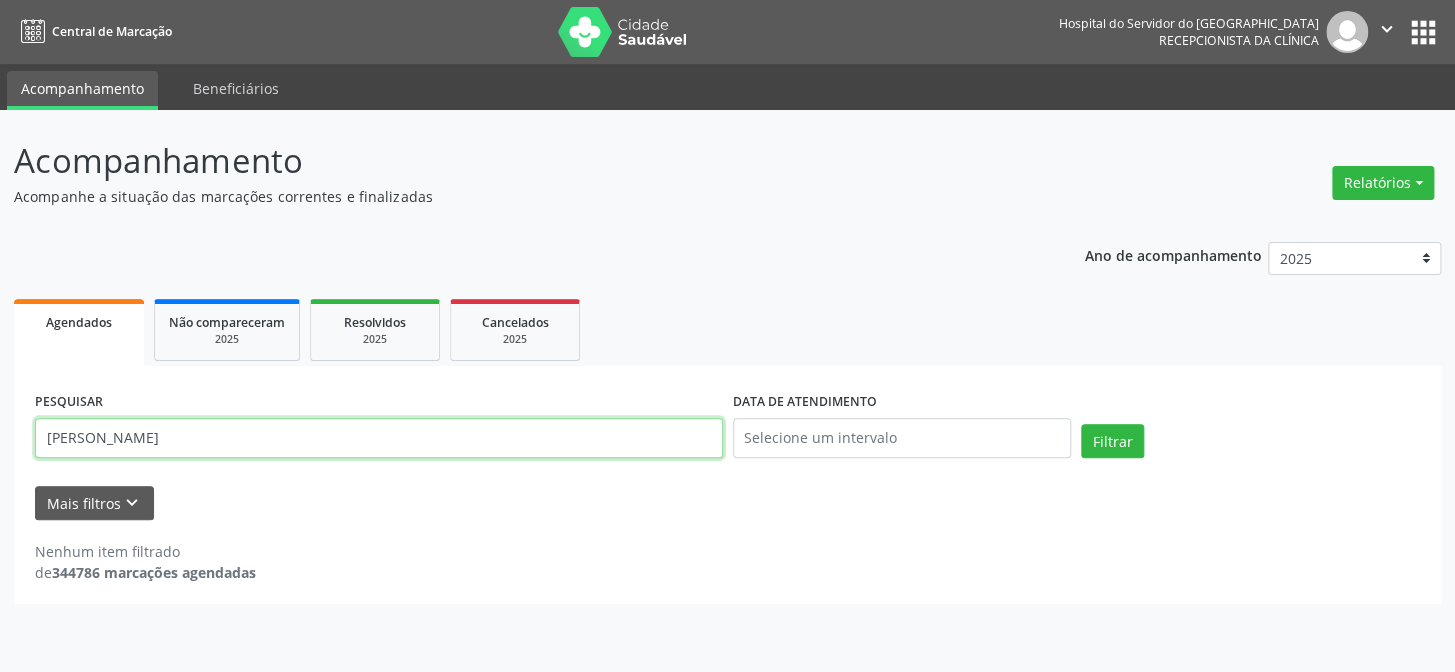 type on "[PERSON_NAME]" 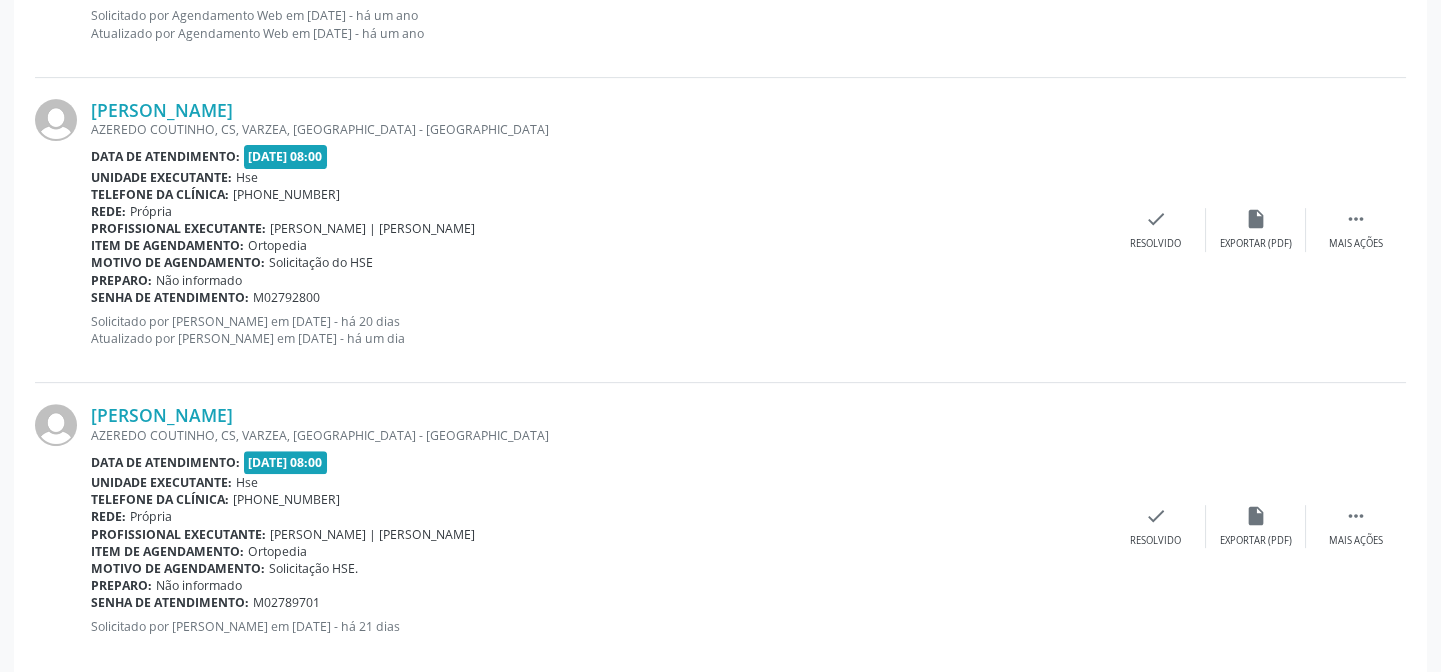 scroll, scrollTop: 1775, scrollLeft: 0, axis: vertical 